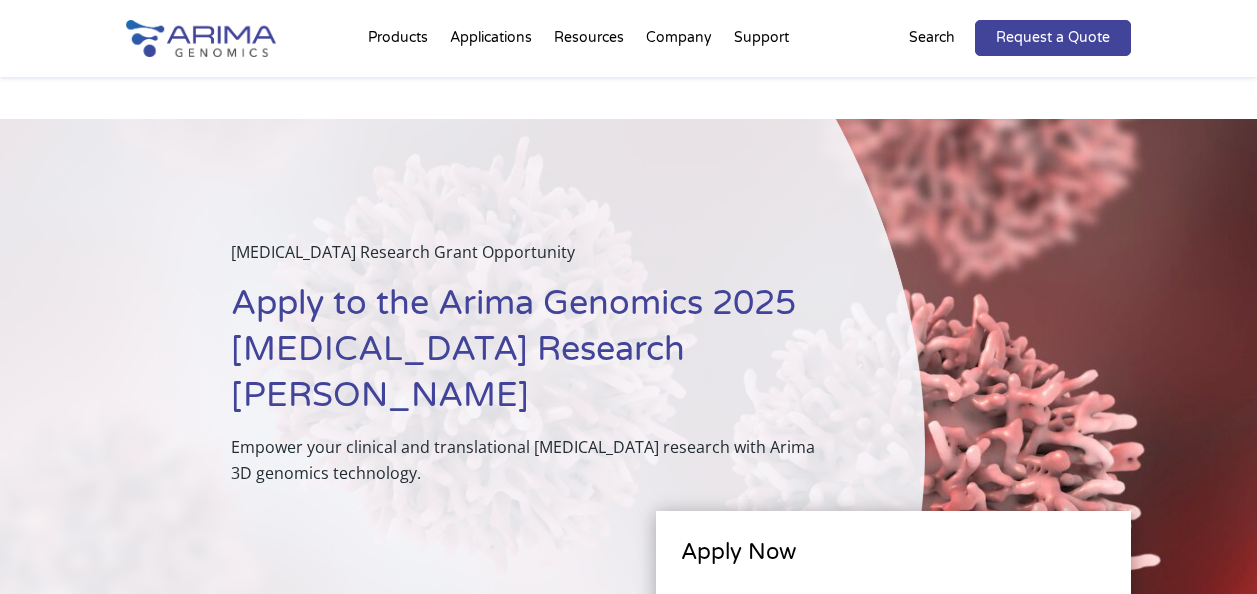 scroll, scrollTop: 322, scrollLeft: 0, axis: vertical 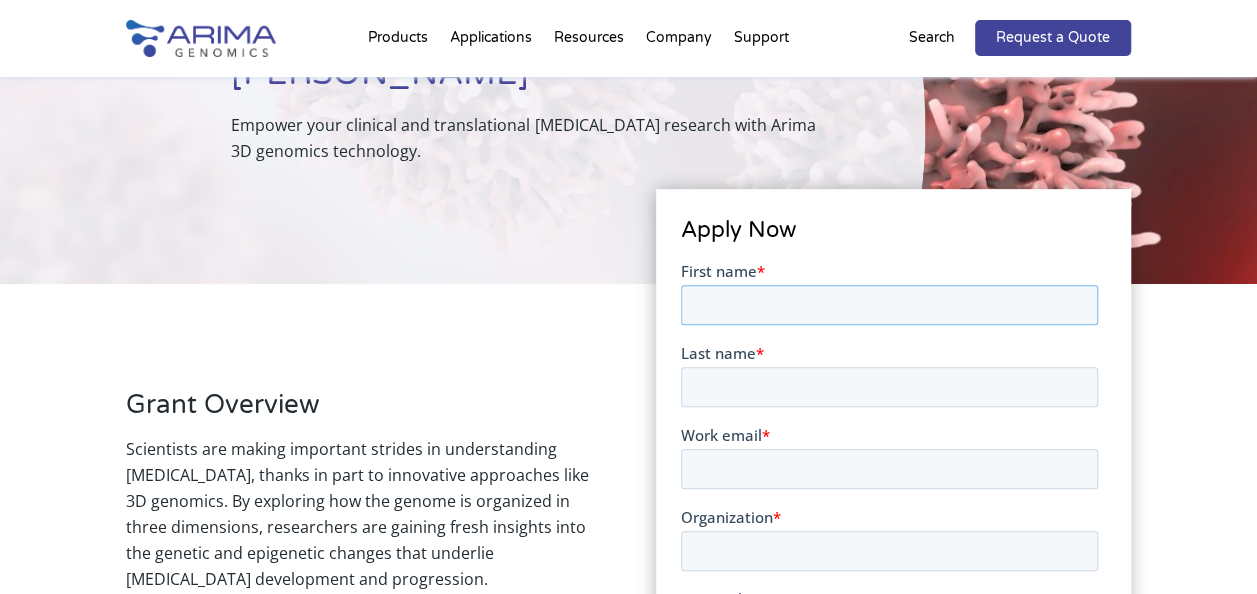 click on "First name *" at bounding box center [889, 304] 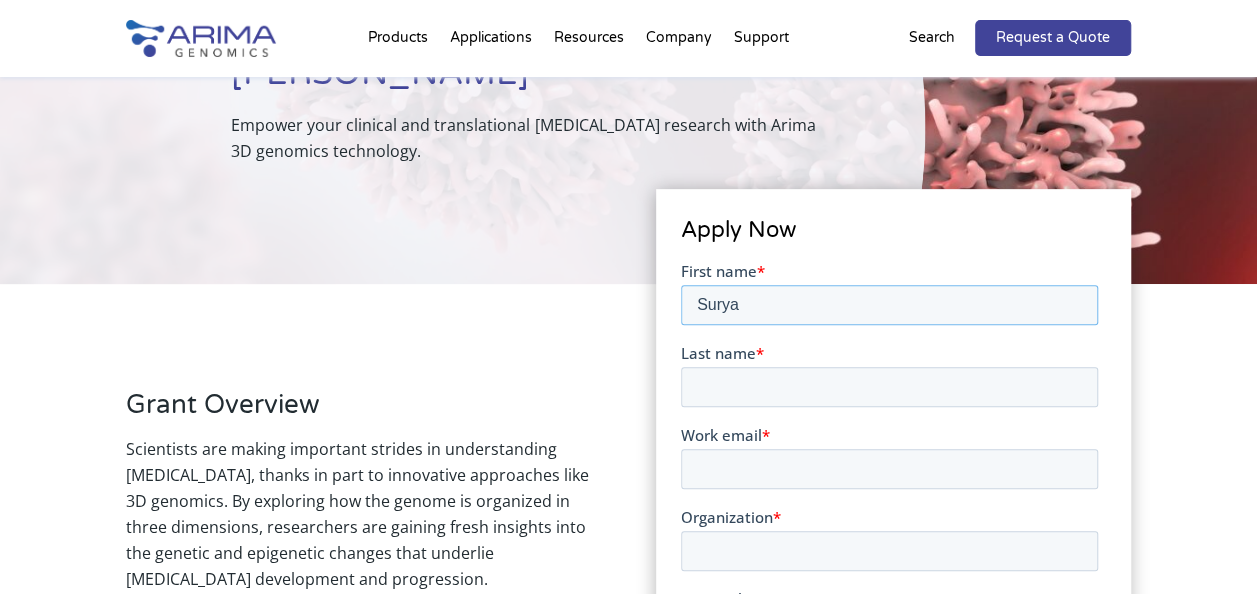 type on "Surya" 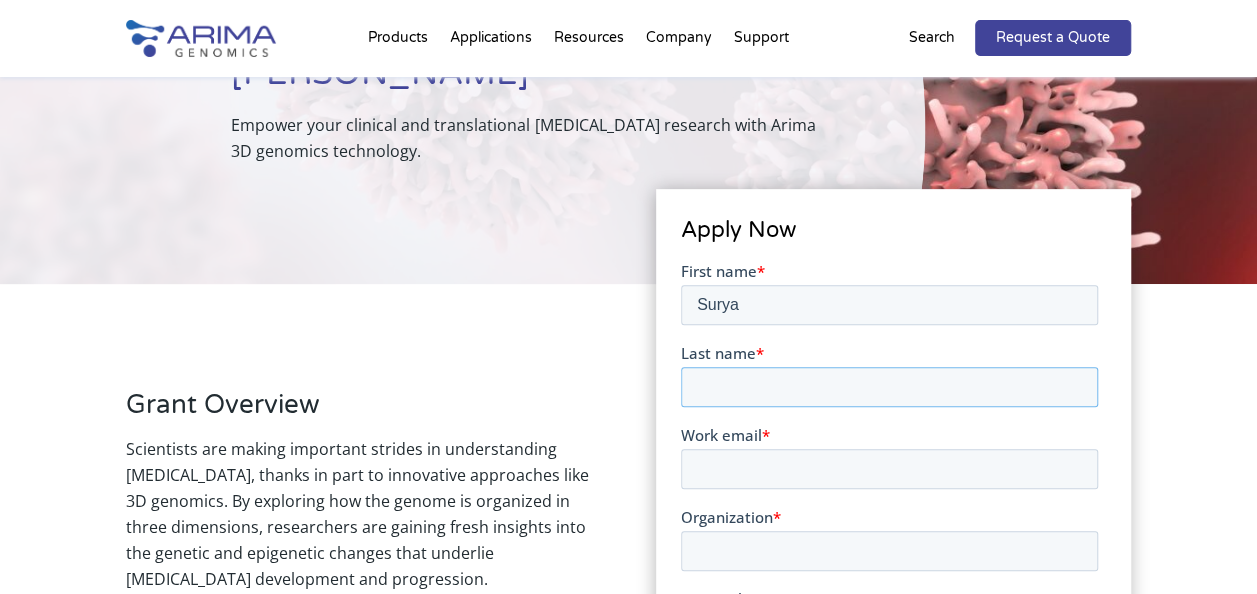 click on "Last name *" at bounding box center [889, 386] 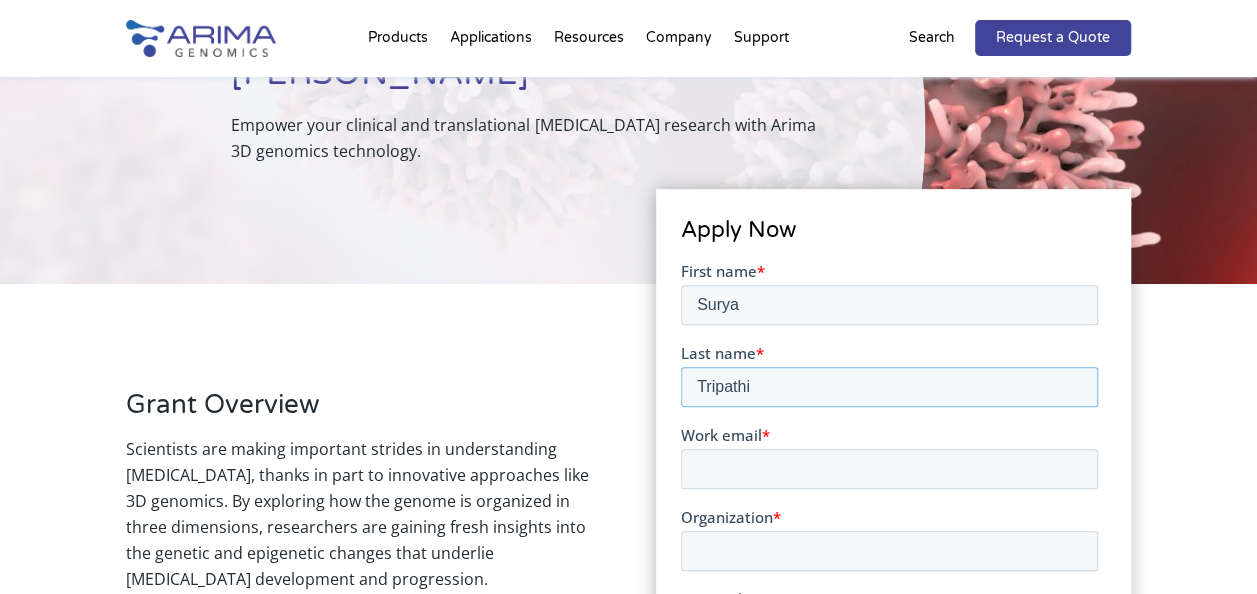 type on "Tripathi" 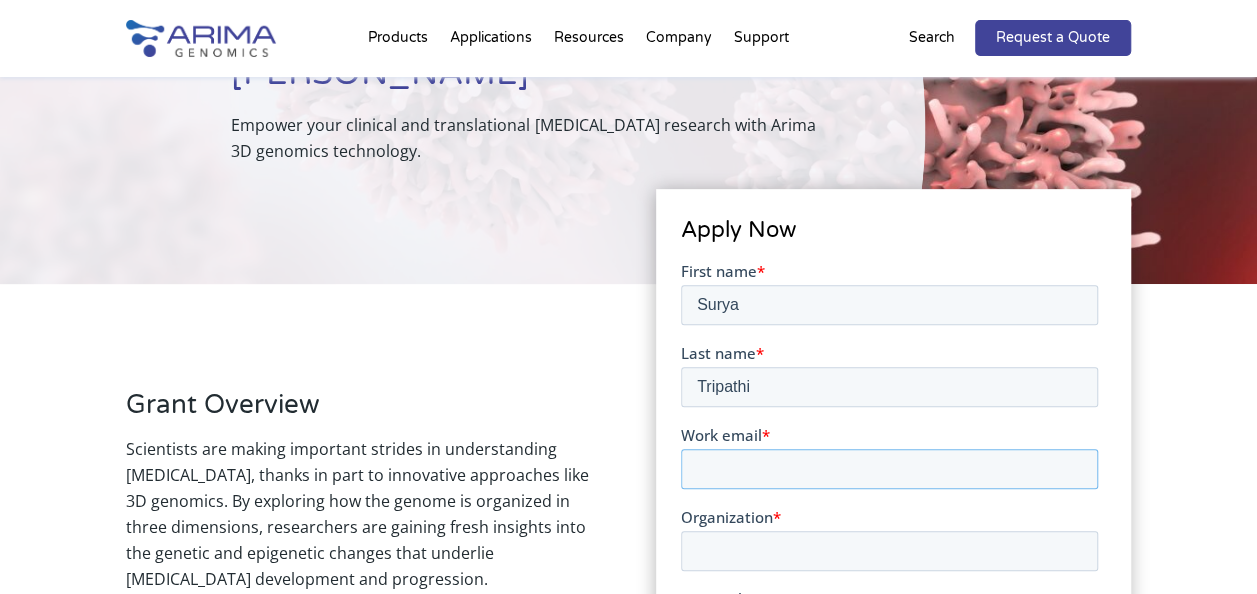 click on "Work email *" at bounding box center (889, 468) 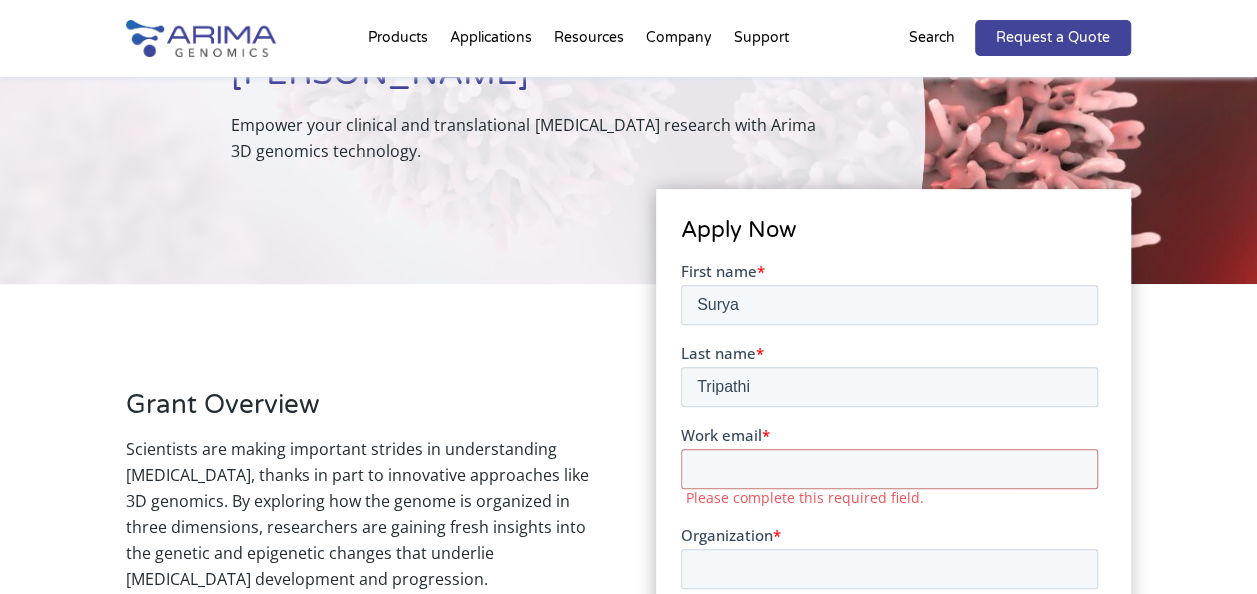 click on "Grant Overview Scientists are making important strides in understanding cancer, thanks in part to innovative approaches like 3D genomics. By exploring how the genome is organized in three dimensions, researchers are gaining fresh insights into the genetic and epigenetic changes that underlie cancer development and progression. Our goal is to support scientists as they translate fundamental discoveries into practical clinical applications. We invite visionary scientists to submit their proposals to make a meaningful impact in cancer research! Learn more about cancer research using 3D genomics . Grant Value:  Up to $10,000 worth of kits and services tailored to the researcher’s needs, in addition to technical support throughout the project. Eligibility:  Applications from researchers across all career stages are encouraged. Those new to 3D genomics as well as experts are invited to apply. Research Focus Areas We invite proposals that ambitiously tackle challenges within these key areas: Cancer Mechanisms:" at bounding box center (628, 1164) 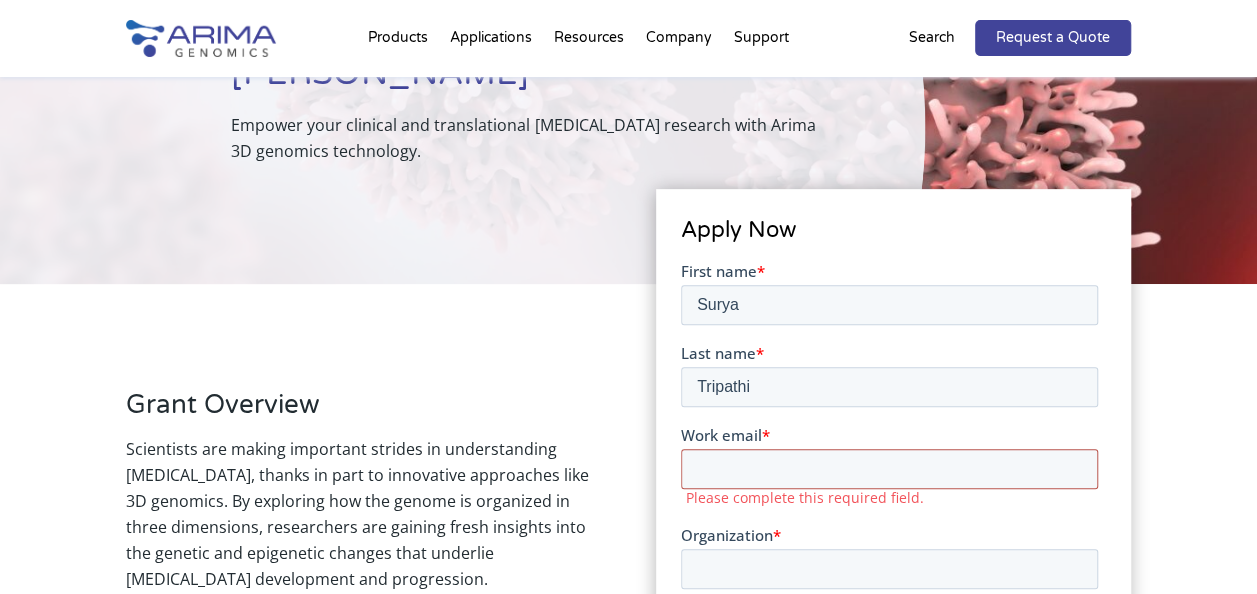 click on "Work email *" at bounding box center (889, 468) 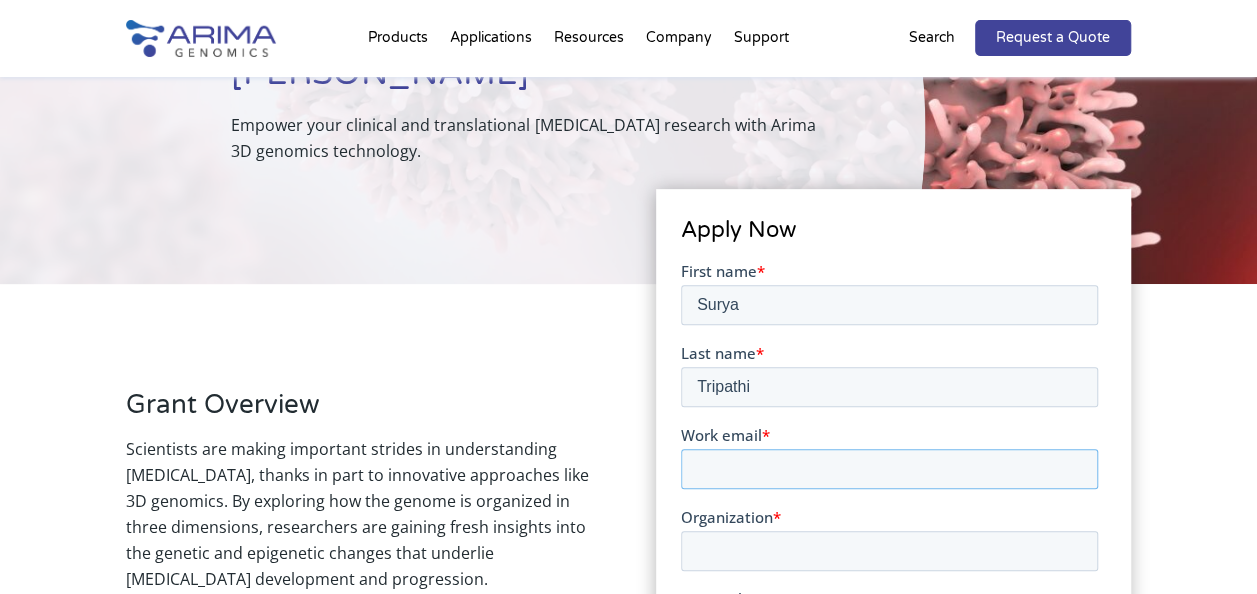 type on "[EMAIL_ADDRESS][DOMAIN_NAME]" 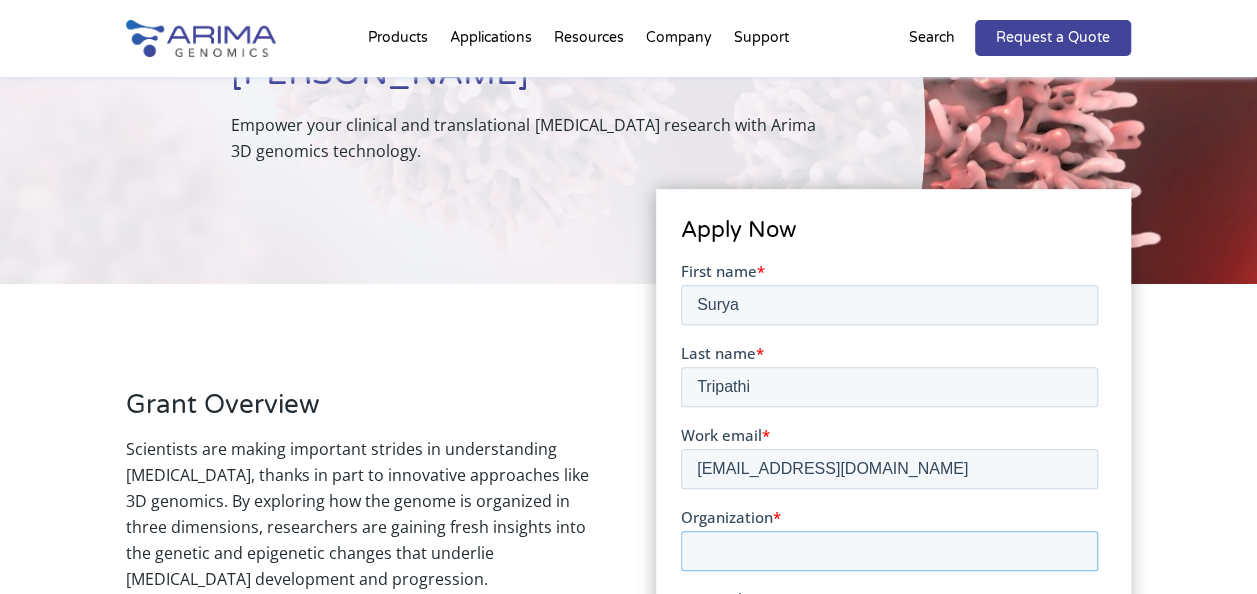 type on "[GEOGRAPHIC_DATA][US_STATE] at [GEOGRAPHIC_DATA]" 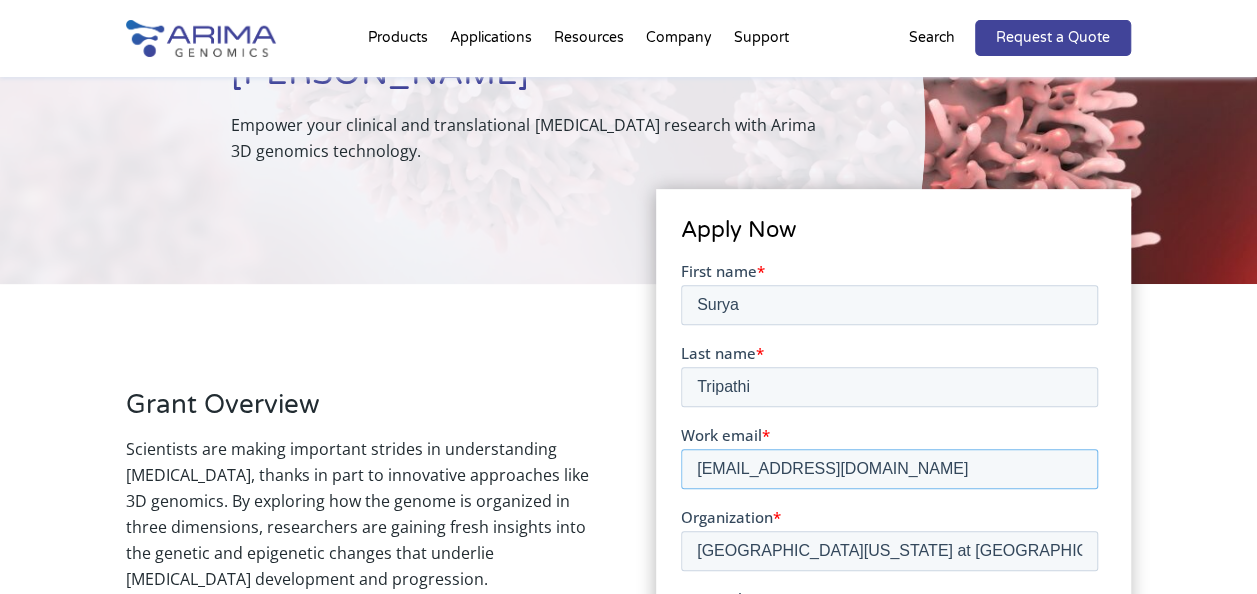 scroll, scrollTop: 422, scrollLeft: 0, axis: vertical 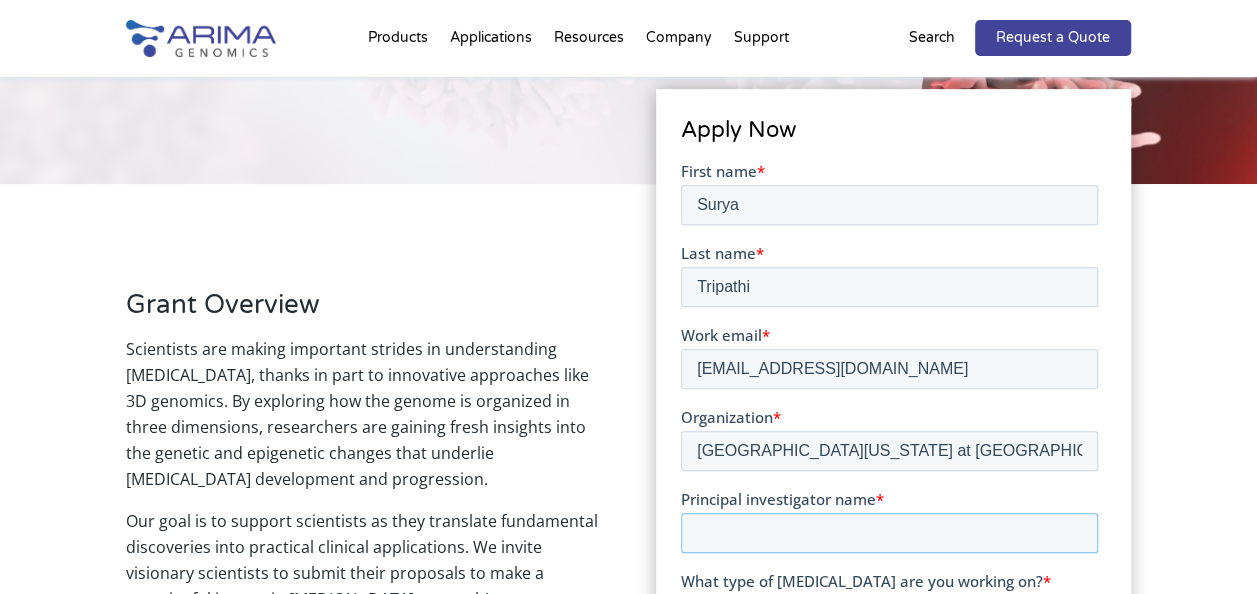 click on "Principal investigator name *" at bounding box center (889, 532) 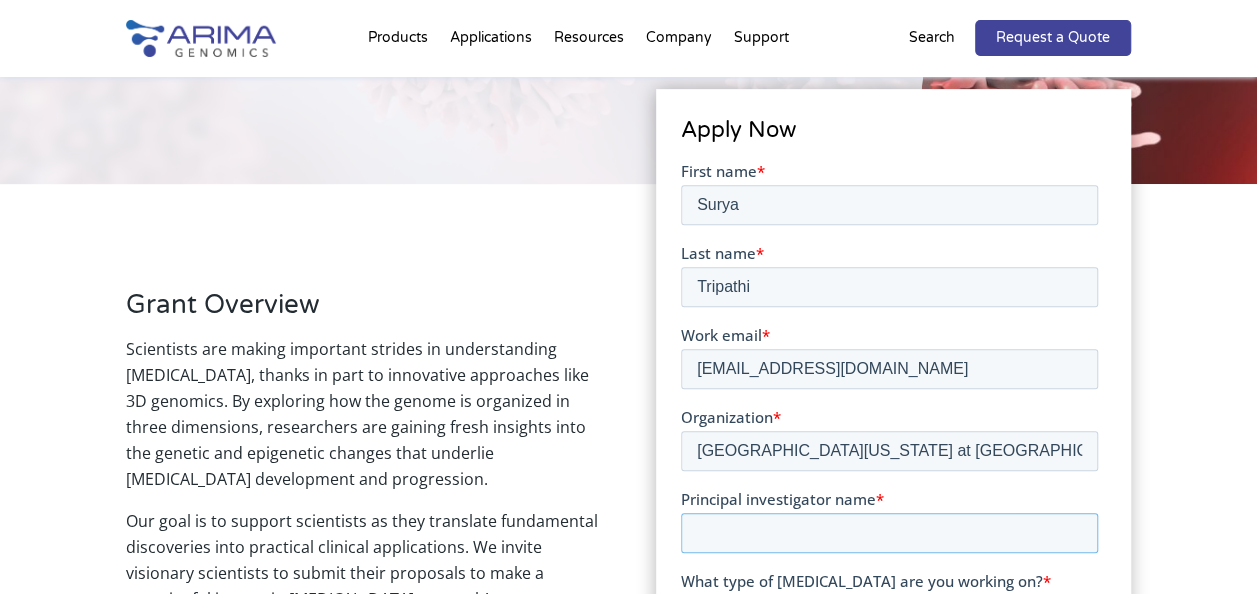 paste on "Philip Spanheimer" 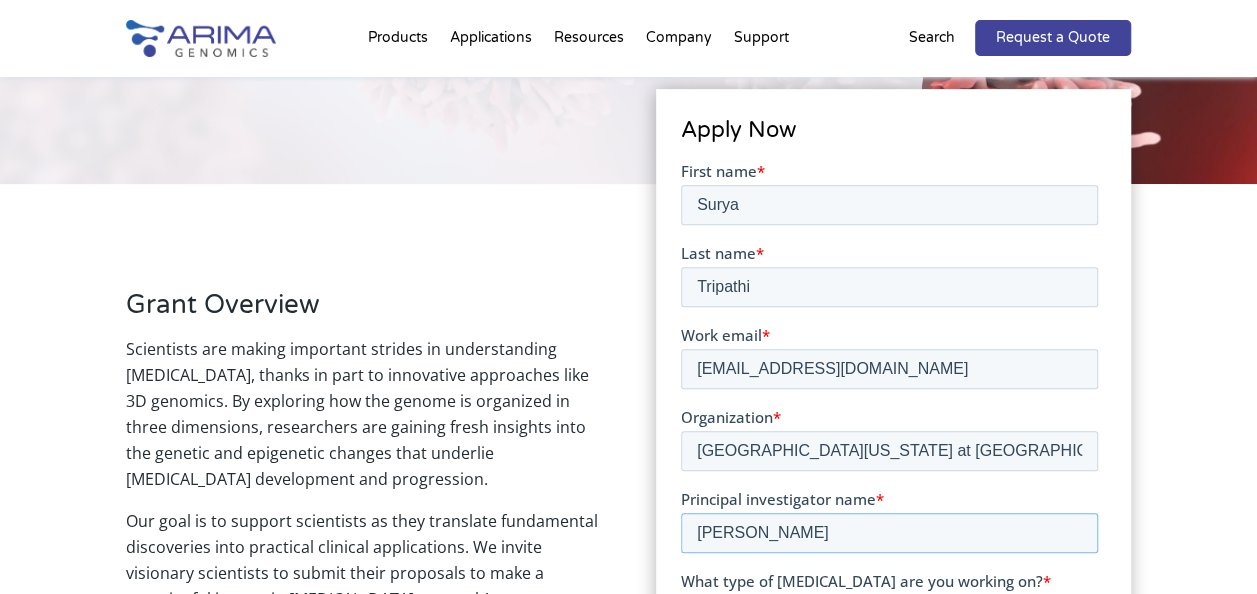 click on "Philip Spanheimer" at bounding box center [889, 532] 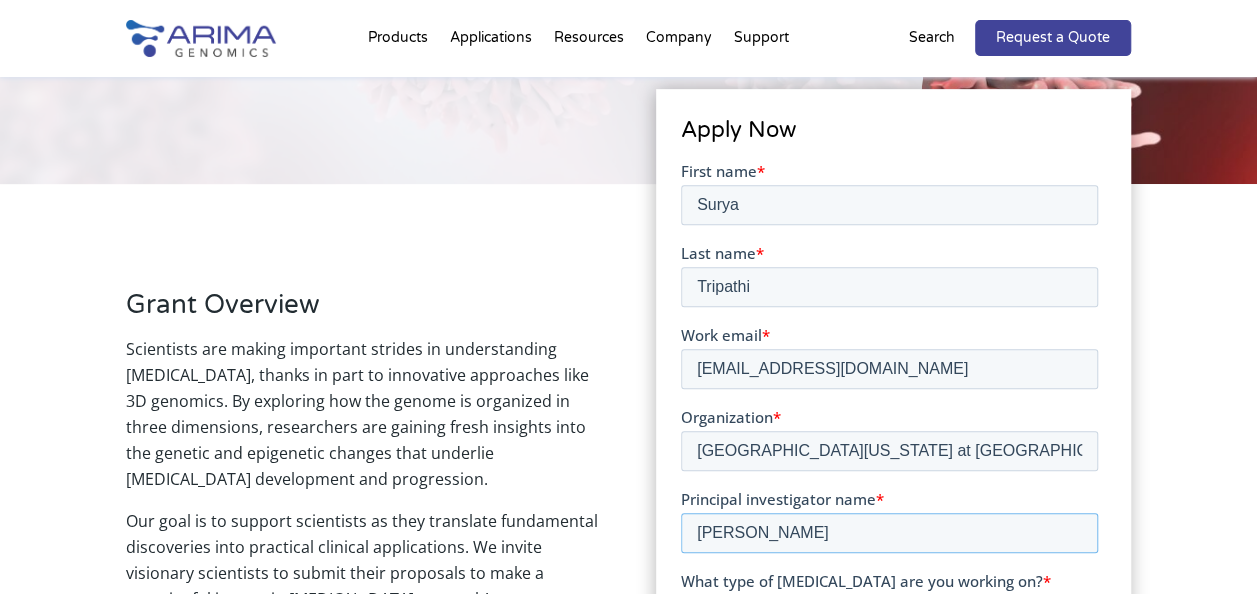 scroll, scrollTop: 622, scrollLeft: 0, axis: vertical 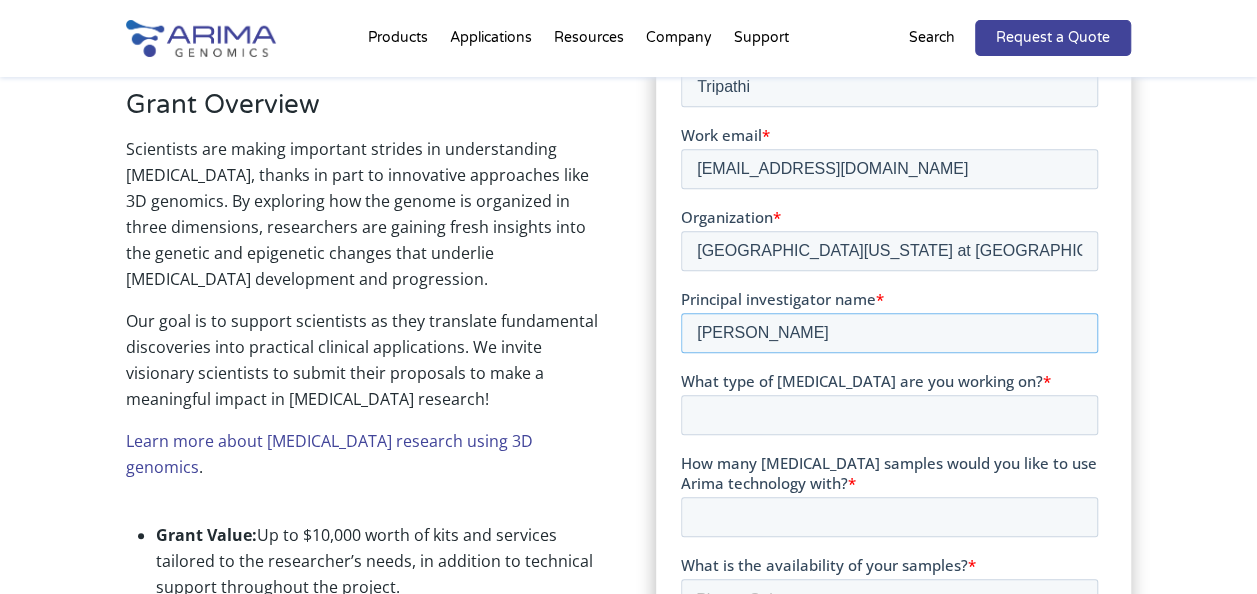 type on "Dr. Philip Spanheimer" 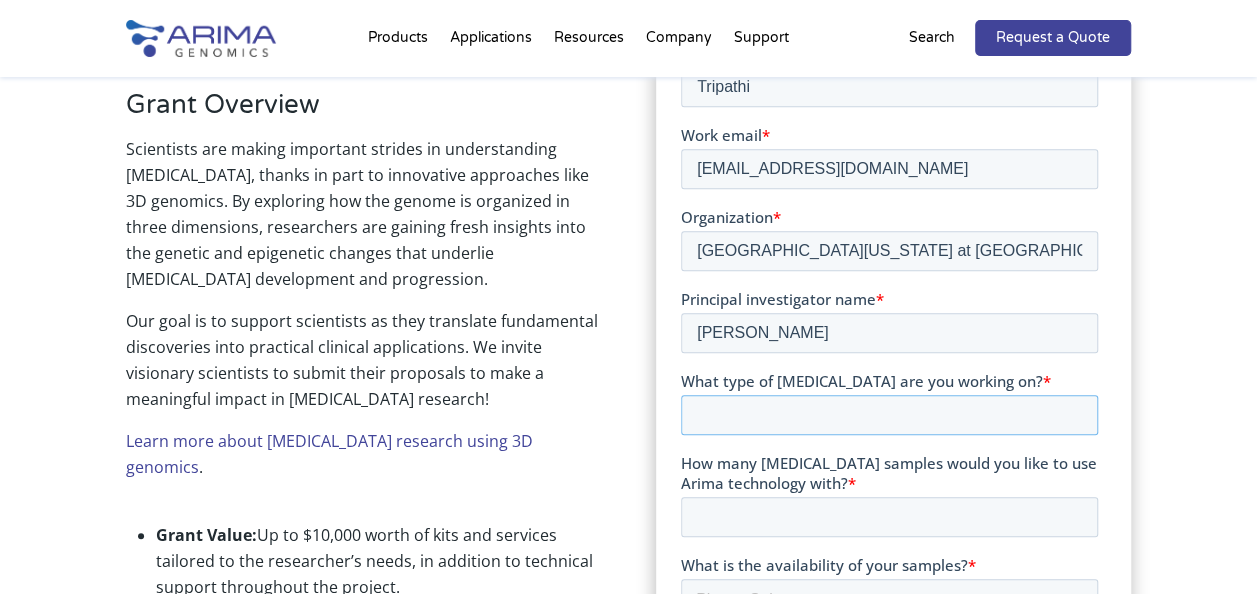 click on "What type of cancer are you working on?  *" at bounding box center (889, 415) 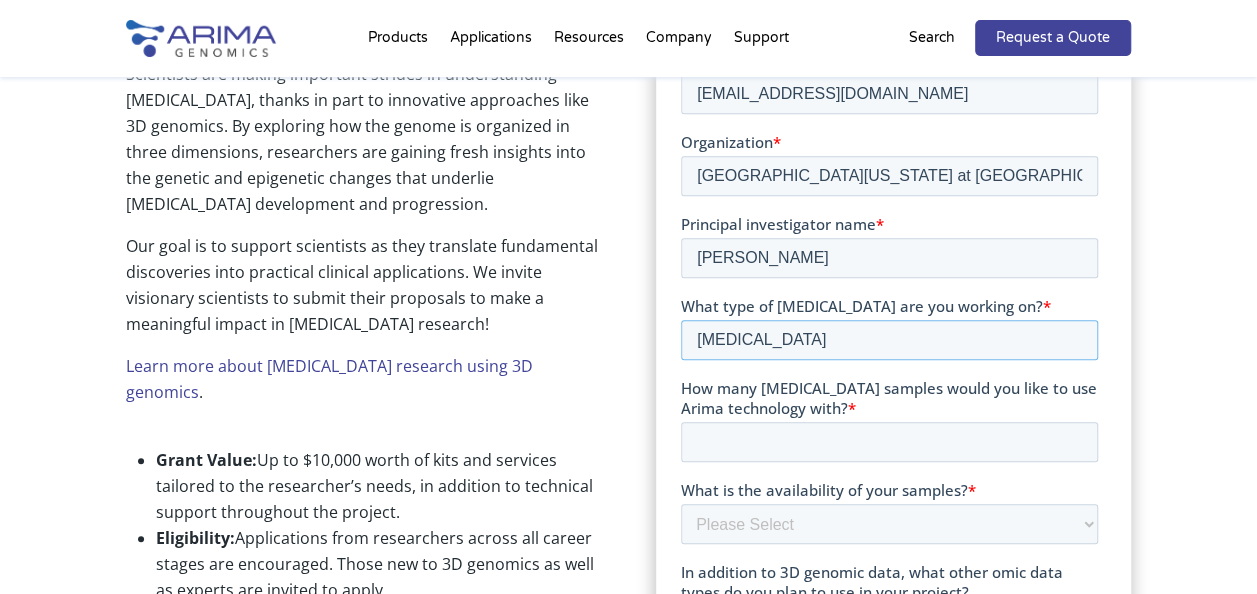 scroll, scrollTop: 722, scrollLeft: 0, axis: vertical 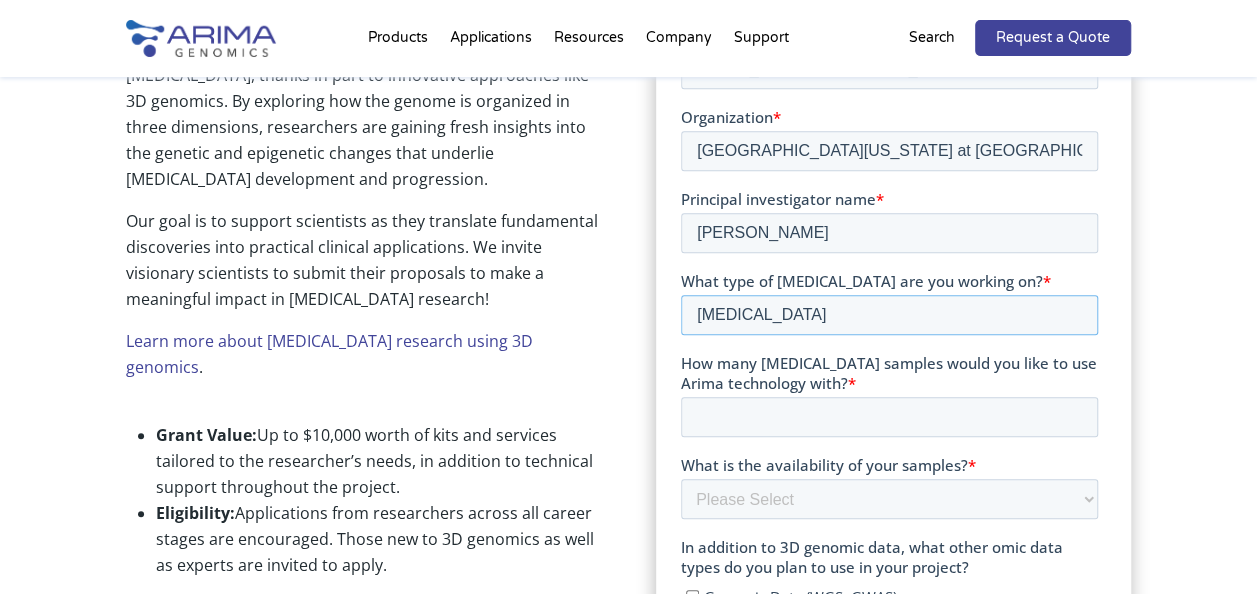 type on "Breast cancer" 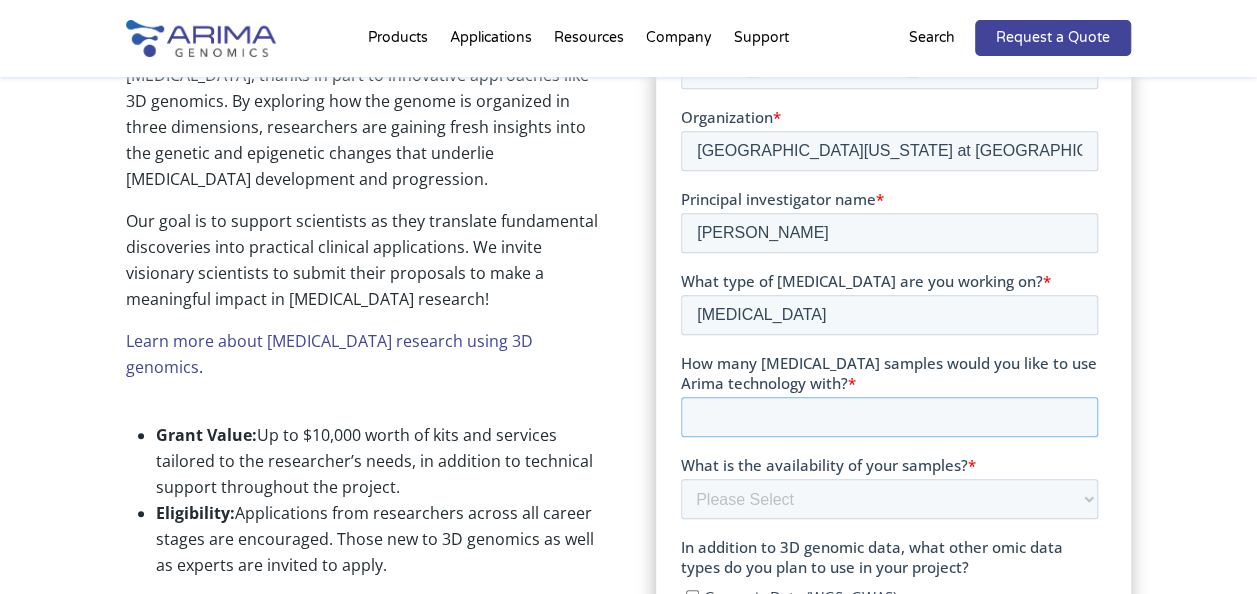 click on "How many cancer samples would you like to use Arima technology with? *" at bounding box center [889, 417] 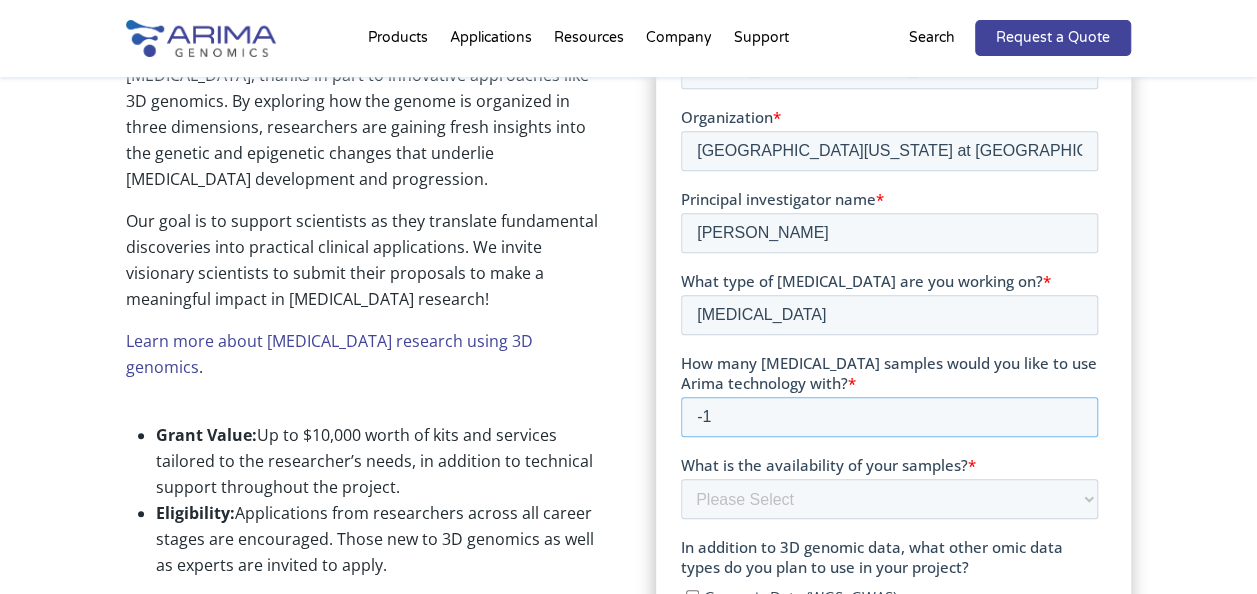 click on "-1" at bounding box center [889, 417] 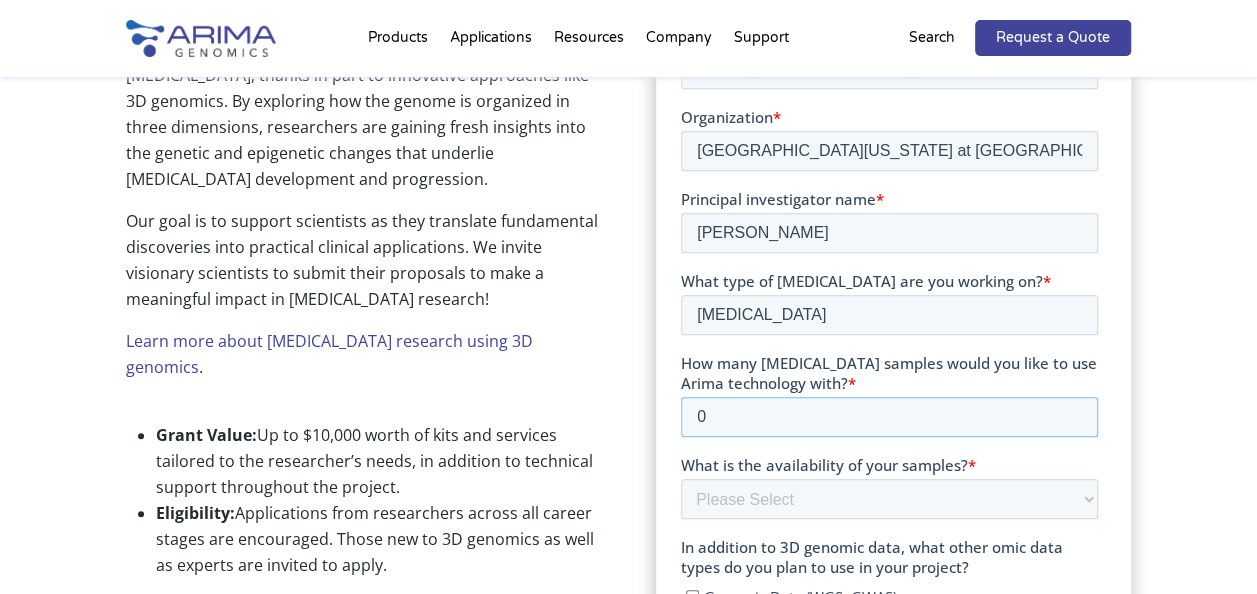 click on "0" at bounding box center [889, 417] 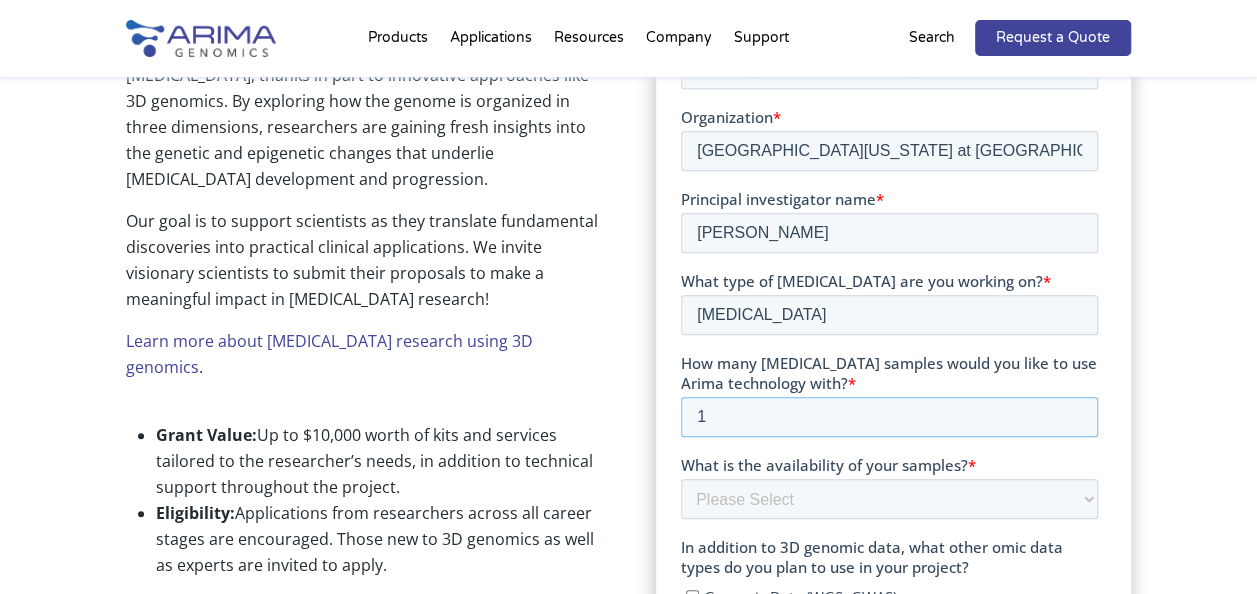 click on "1" at bounding box center [889, 417] 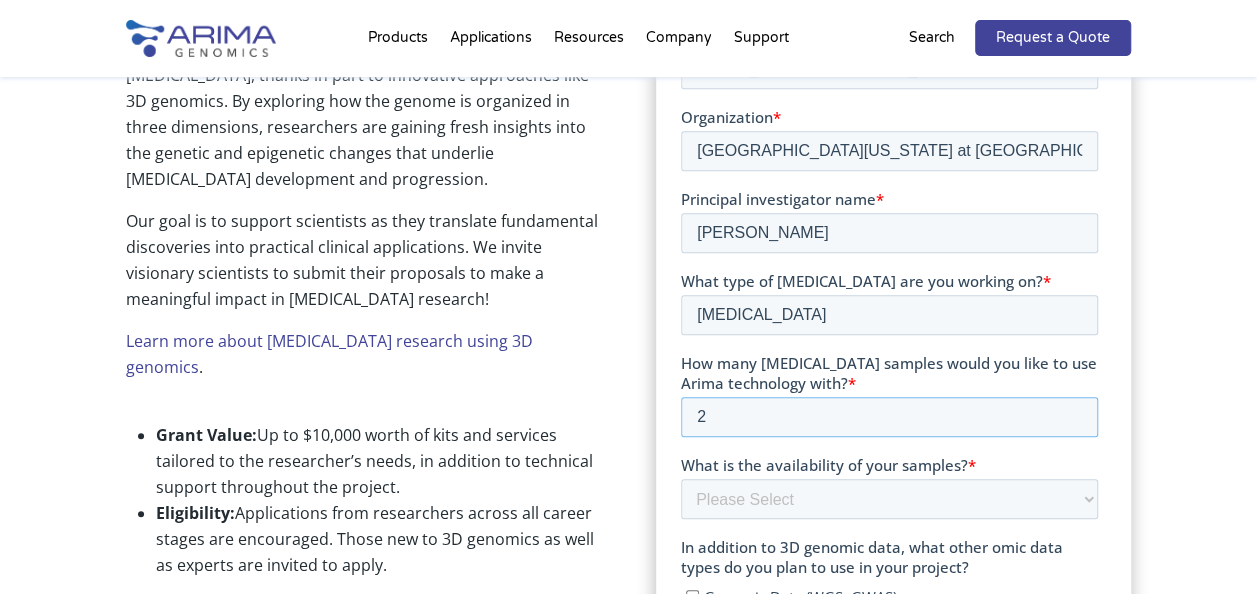 click on "2" at bounding box center (889, 417) 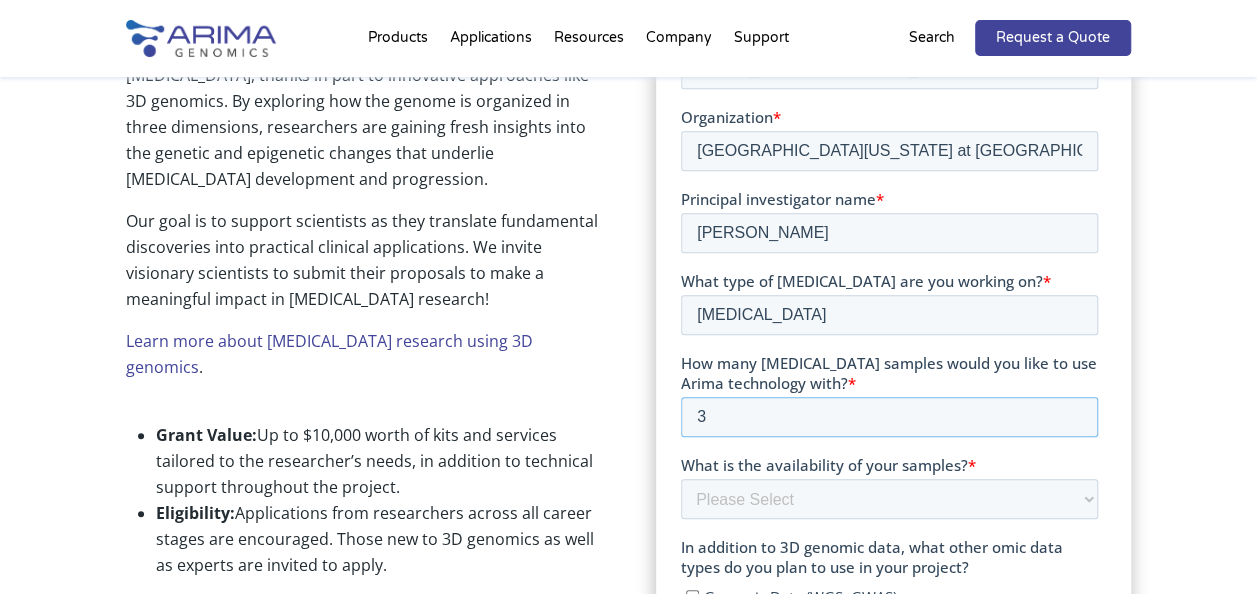 click on "3" at bounding box center [889, 417] 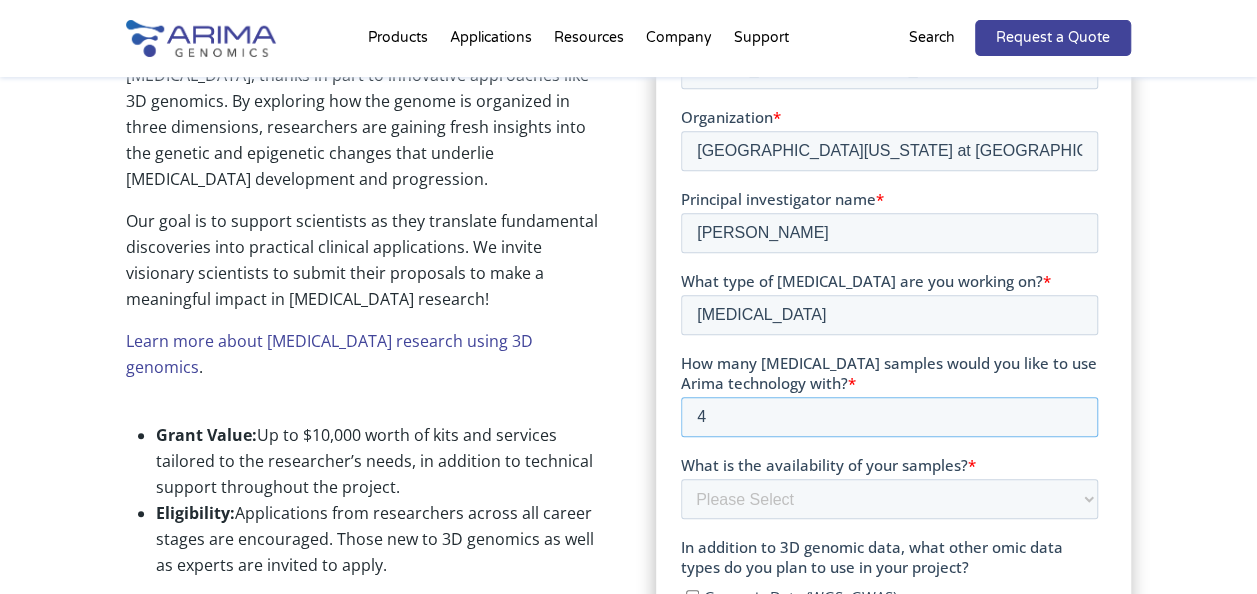 type on "4" 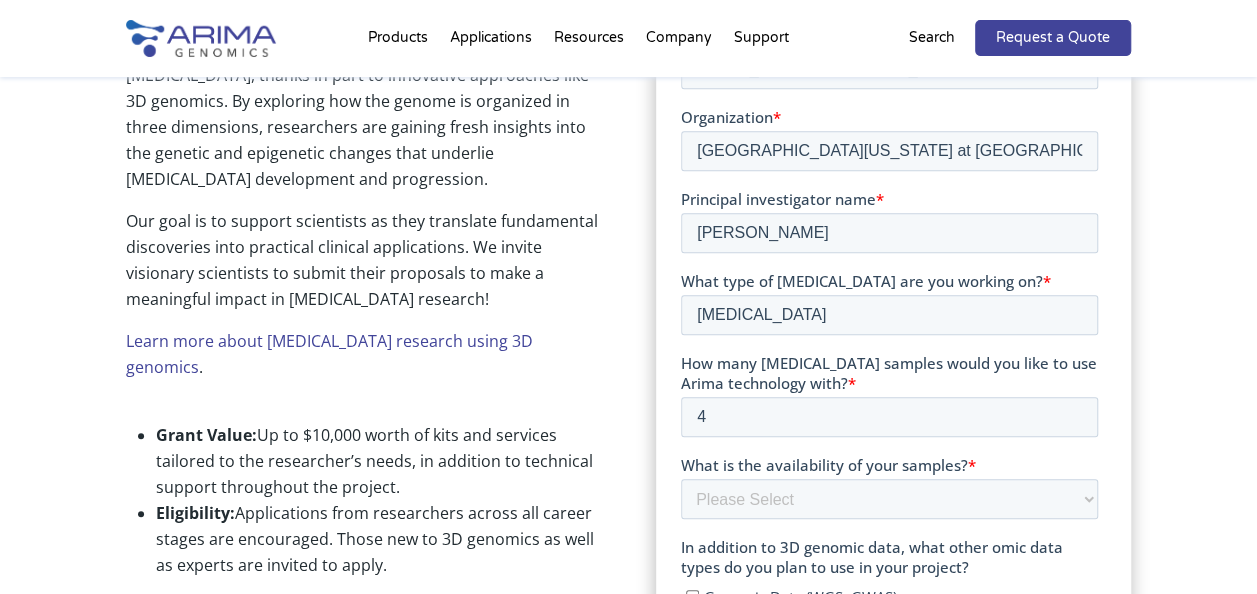 scroll, scrollTop: 822, scrollLeft: 0, axis: vertical 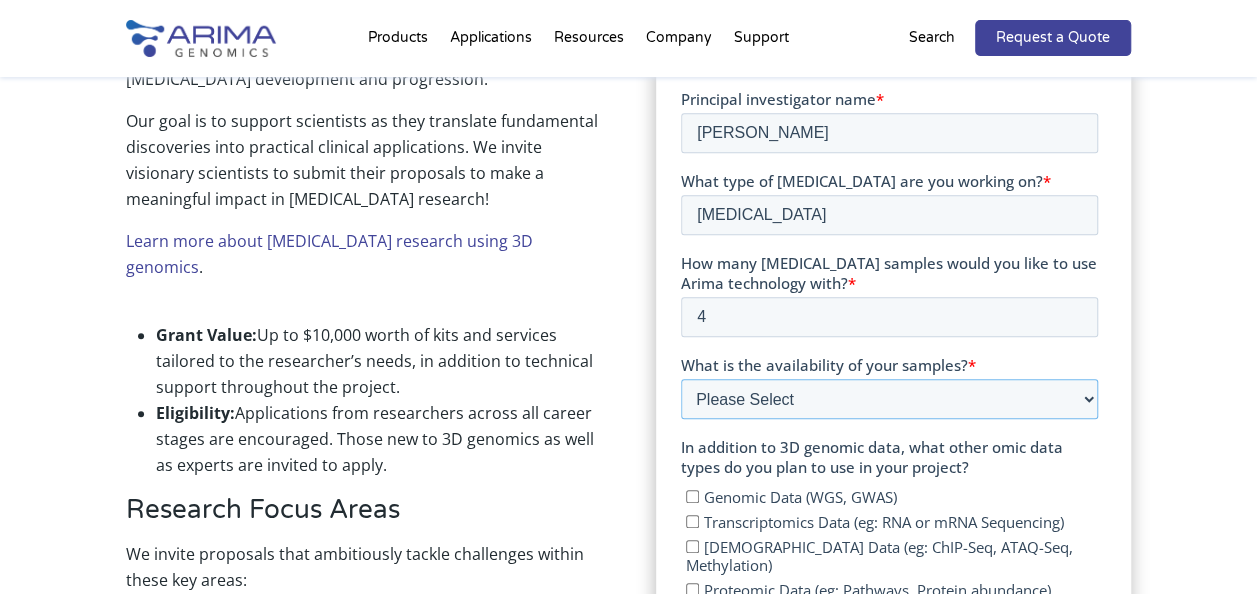 click on "Please Select Currently ready for use Will be ready within 2 months Will take longer than 2 months to acquire" at bounding box center [889, 399] 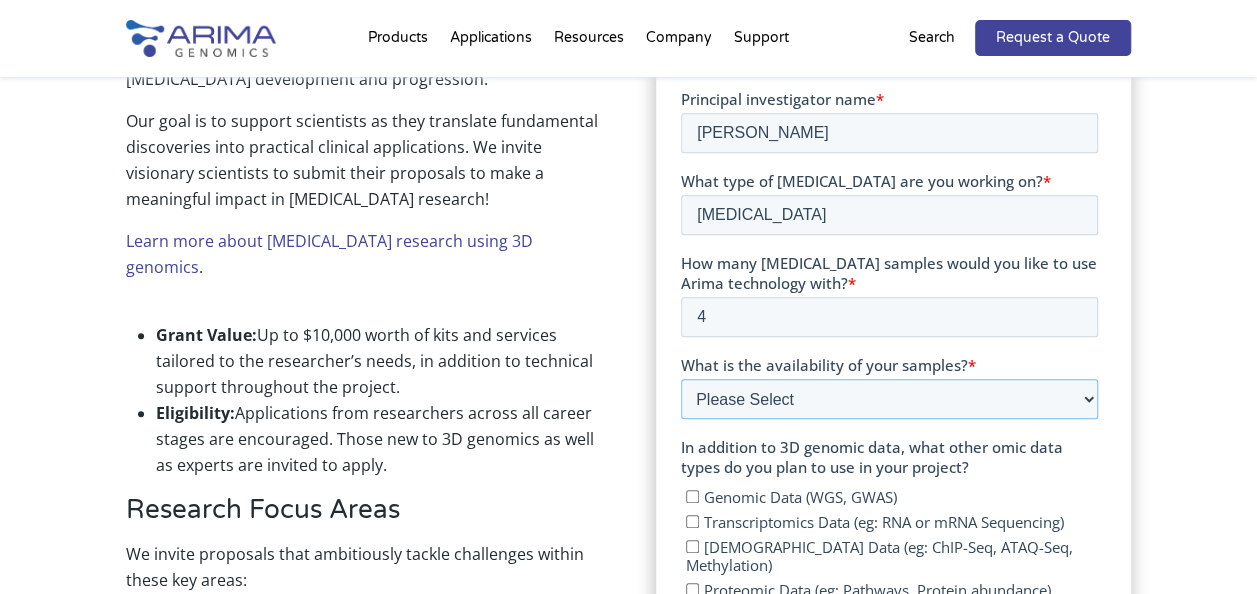scroll, scrollTop: 922, scrollLeft: 0, axis: vertical 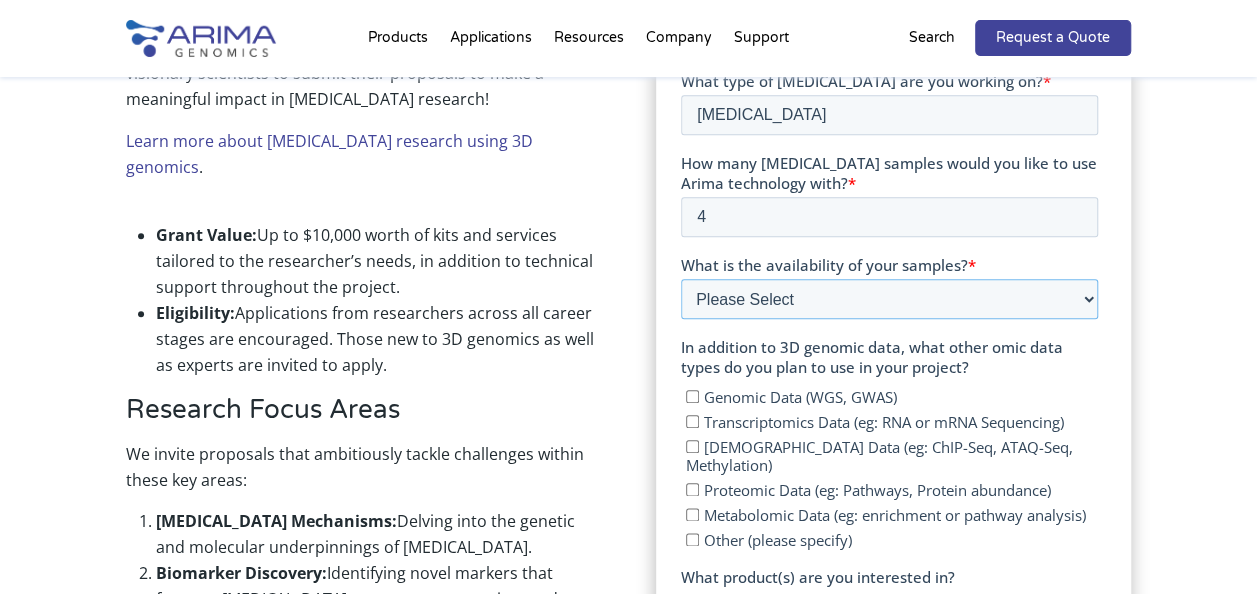 click on "Please Select Currently ready for use Will be ready within 2 months Will take longer than 2 months to acquire" at bounding box center (889, 299) 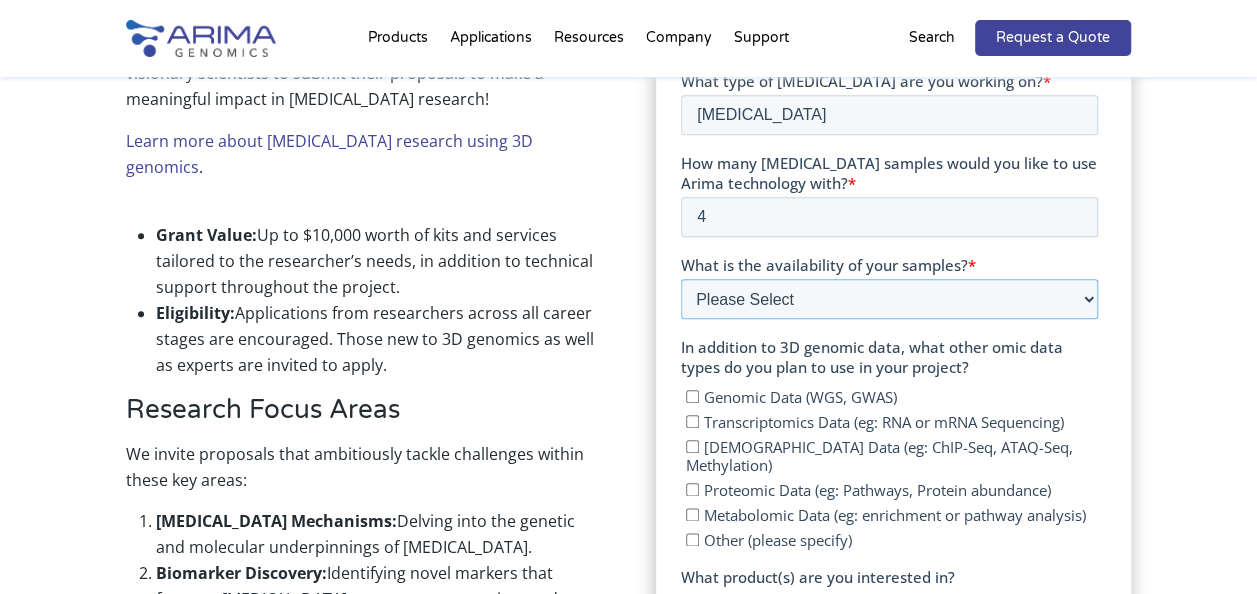 select on "Will take longer than 2 months to acquire" 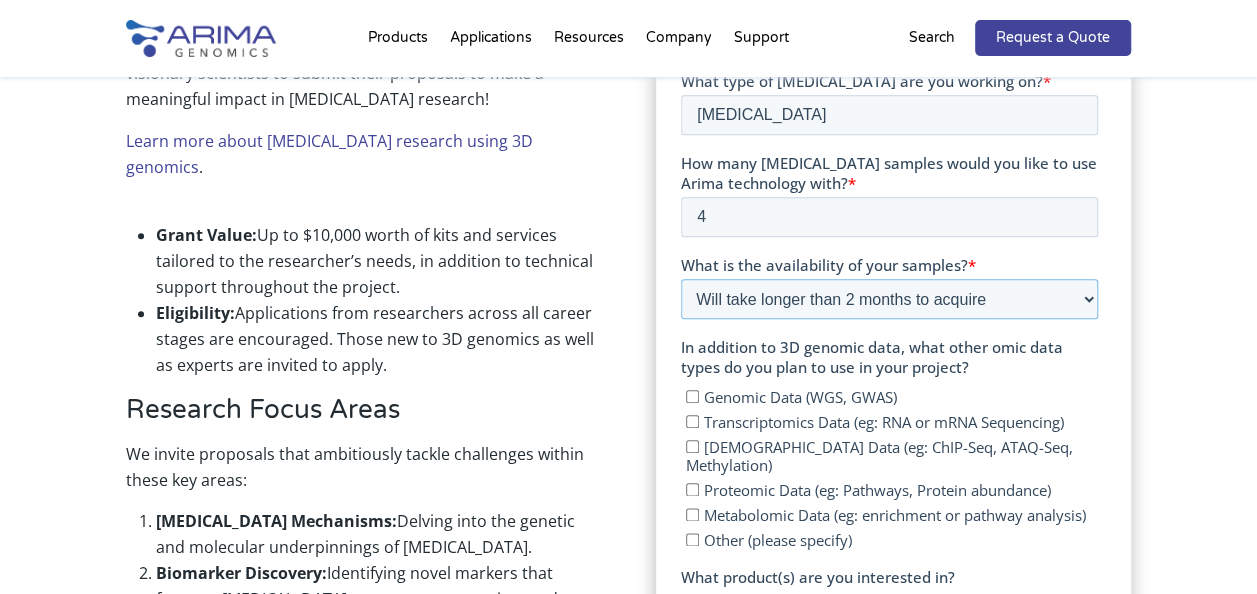 click on "Please Select Currently ready for use Will be ready within 2 months Will take longer than 2 months to acquire" at bounding box center (889, 299) 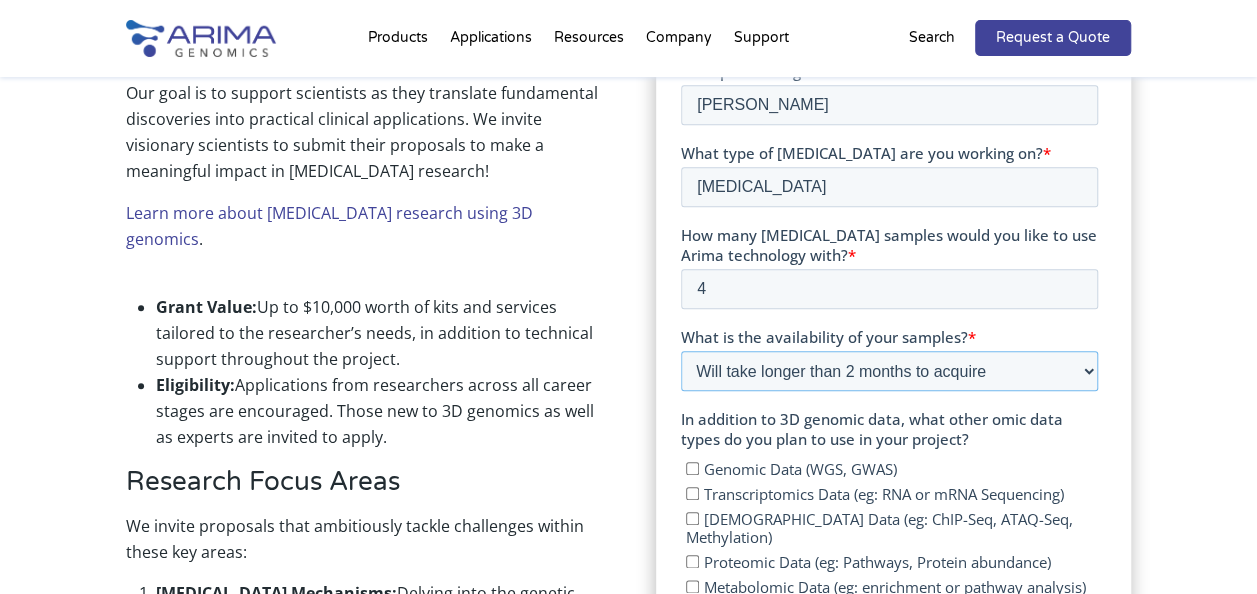 scroll, scrollTop: 822, scrollLeft: 0, axis: vertical 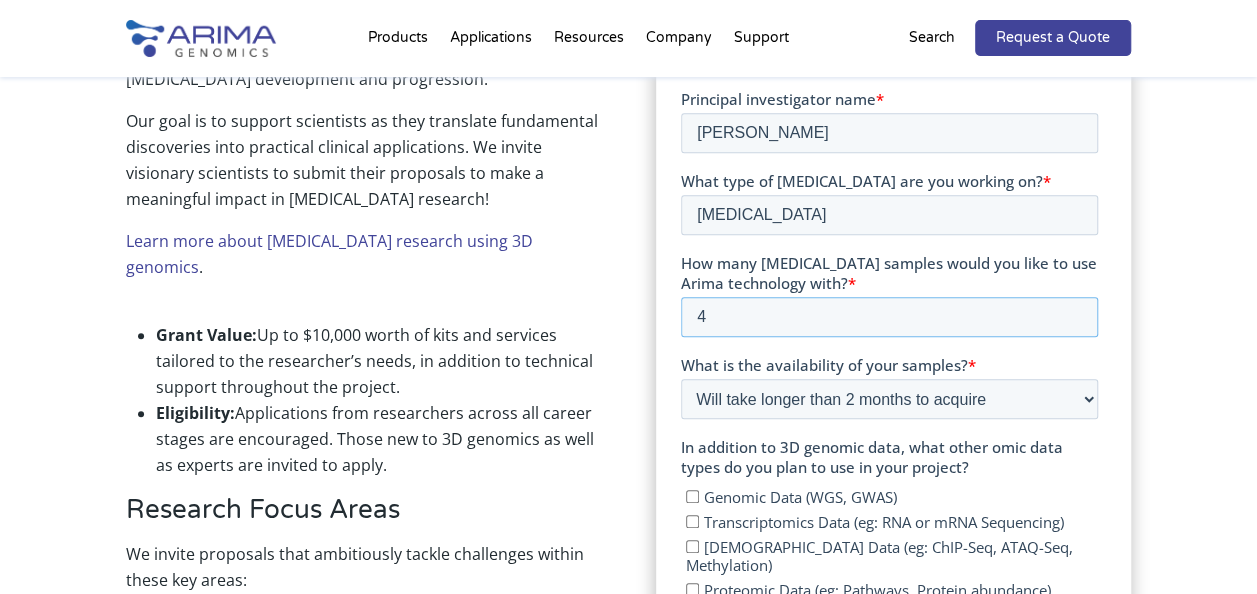 click on "4" at bounding box center [889, 317] 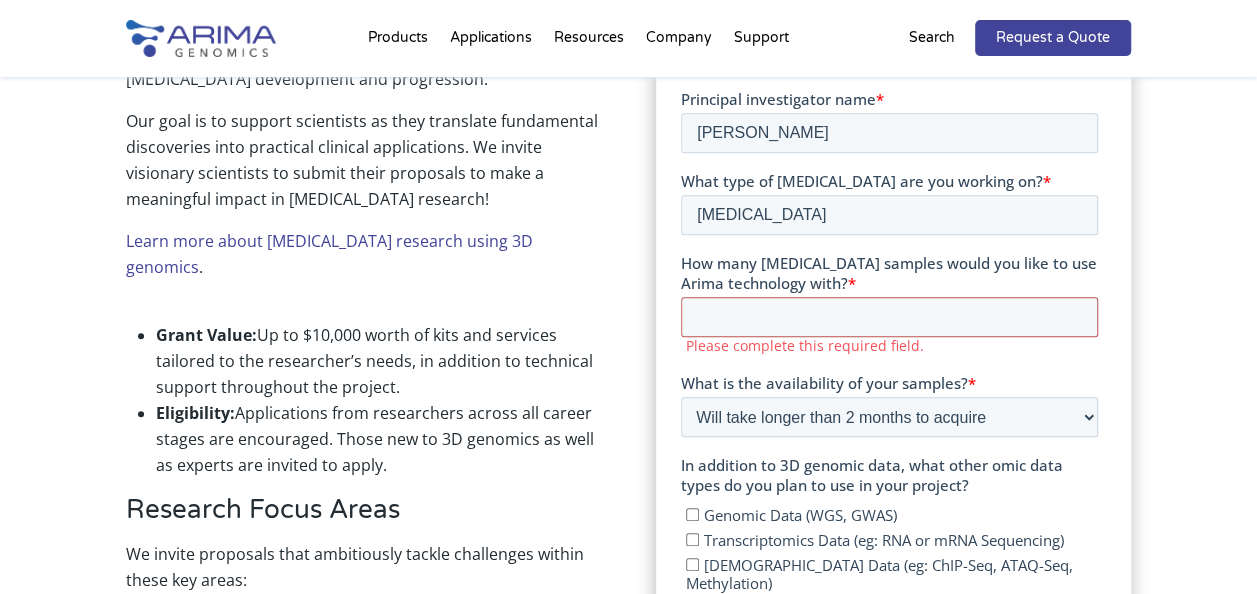 type on "8" 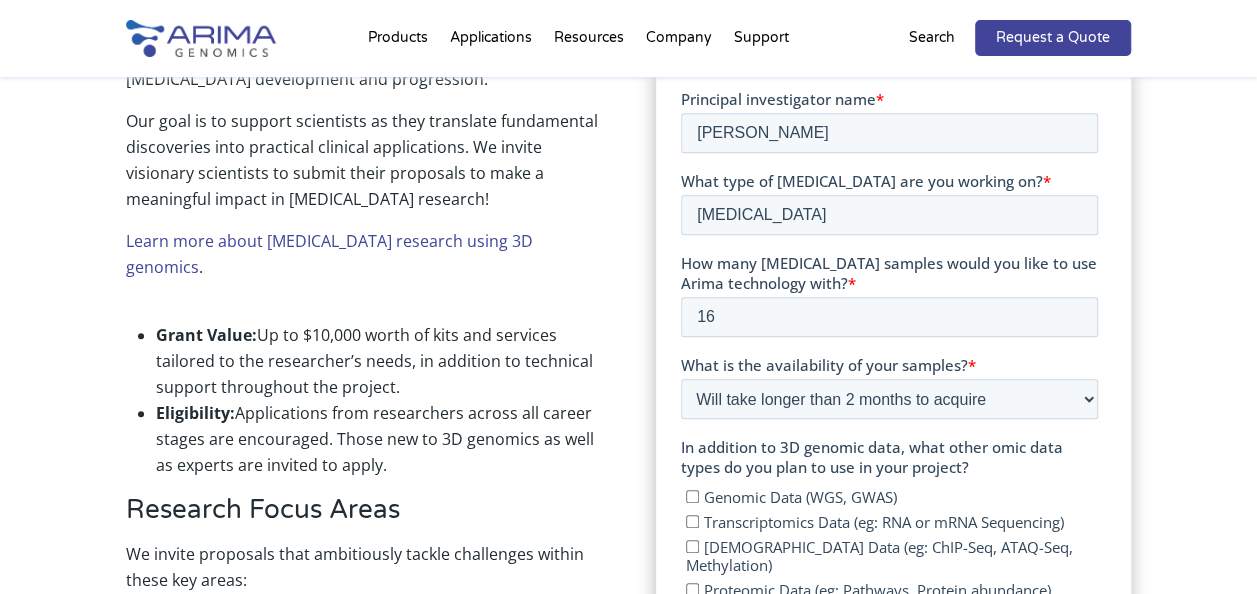 click on "Apply Now" at bounding box center (893, 488) 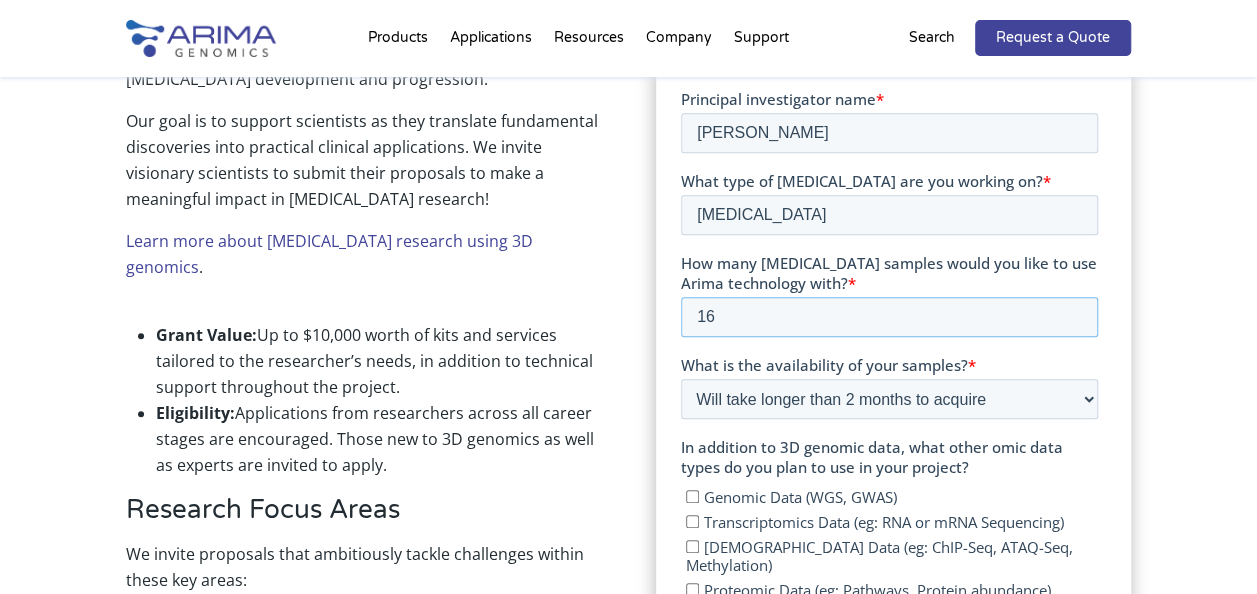 click on "16" at bounding box center (889, 317) 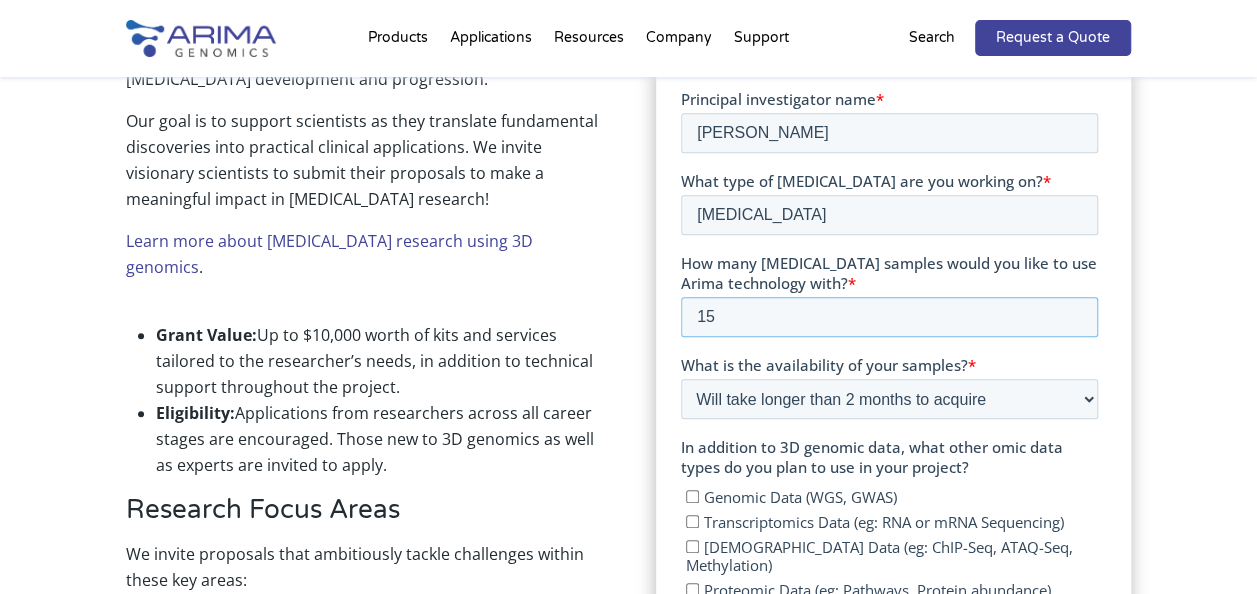 type on "15" 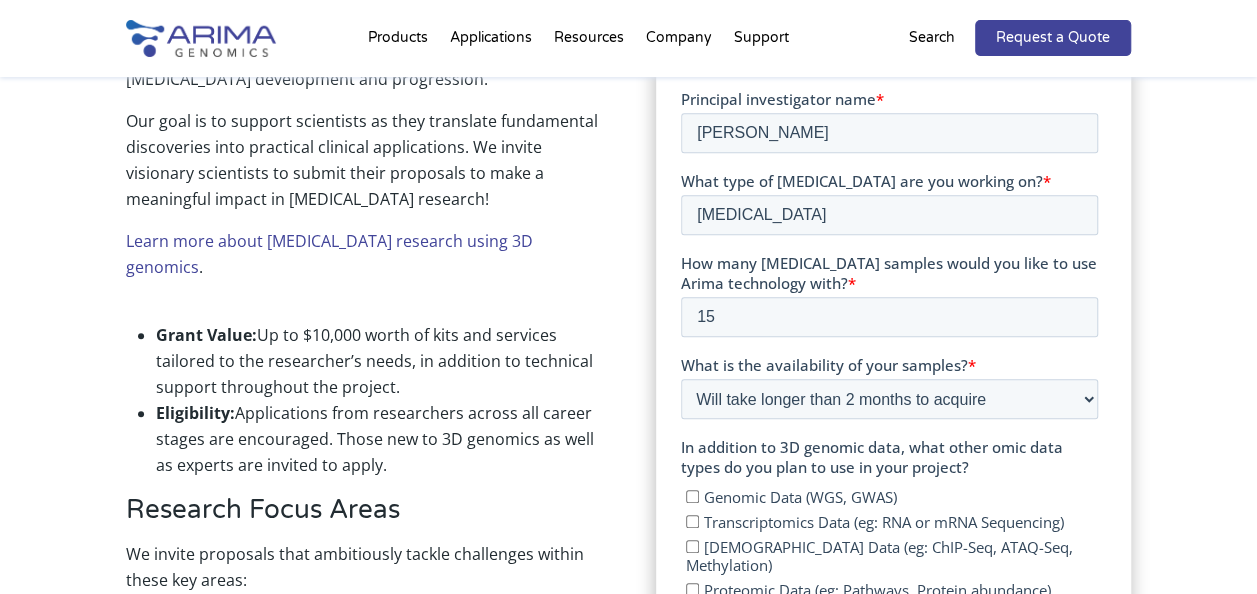 click on "In addition to 3D genomic data, what other omic data types do you plan to use in your project?" at bounding box center [889, 457] 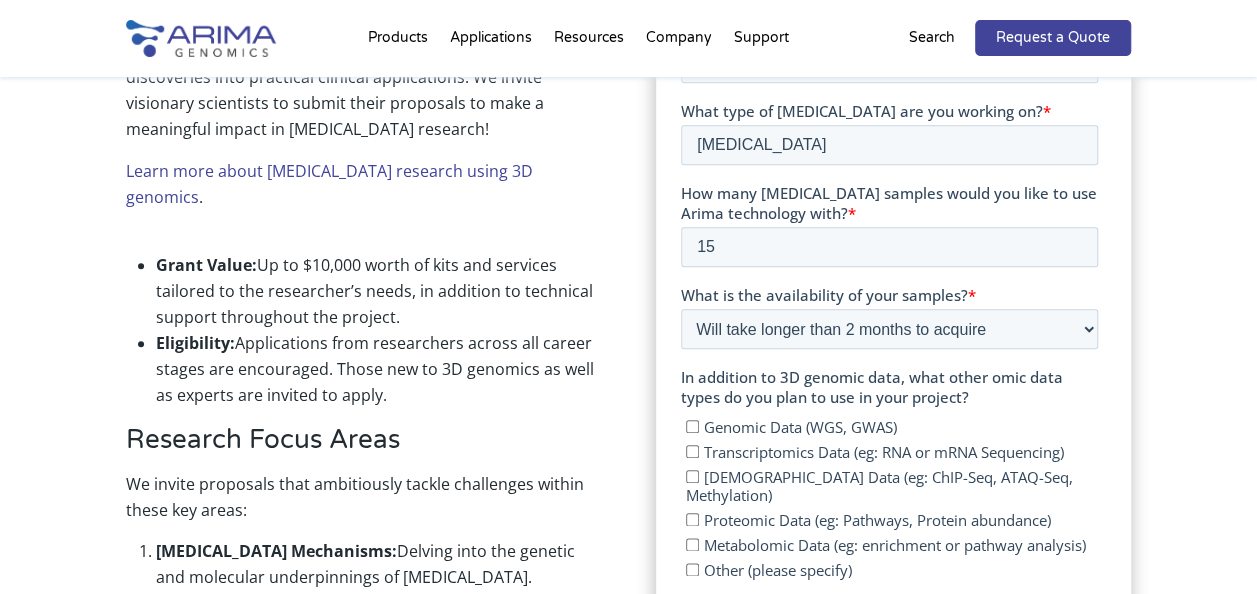 scroll, scrollTop: 922, scrollLeft: 0, axis: vertical 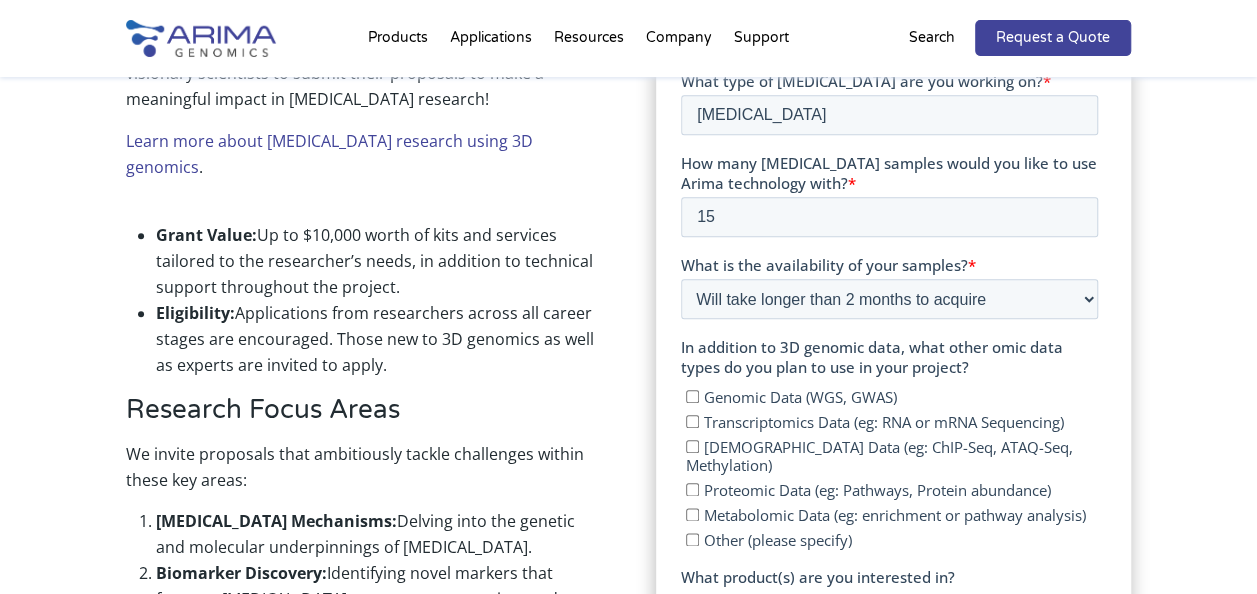 click on "Transcriptomics Data (eg: RNA or mRNA Sequencing)" at bounding box center [692, 421] 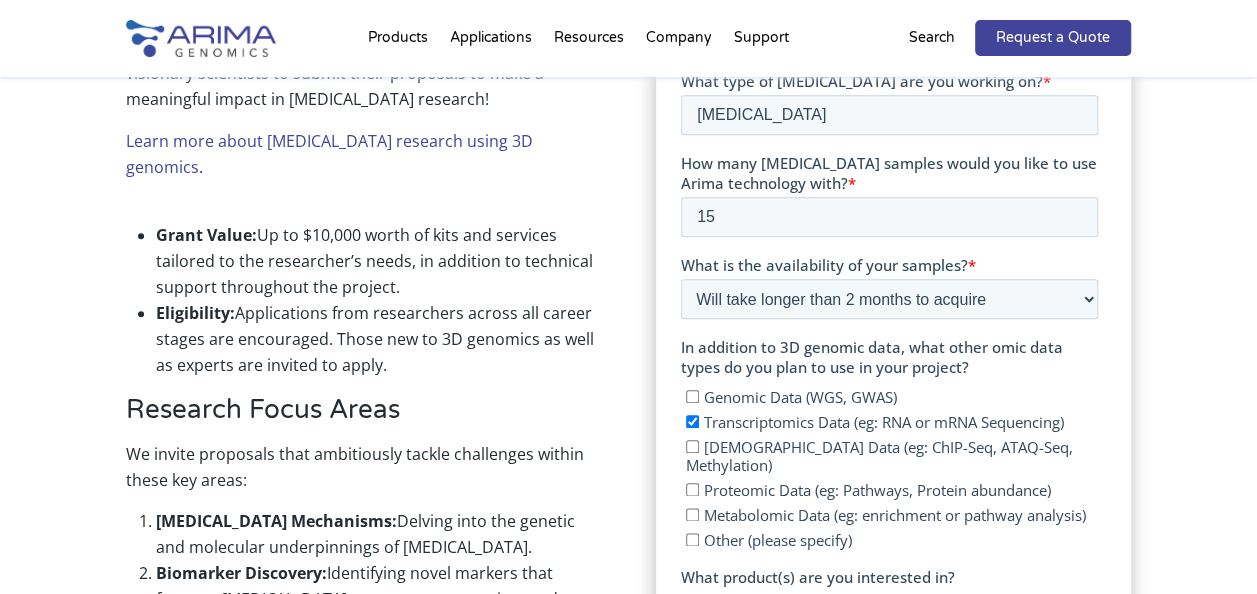 checkbox on "true" 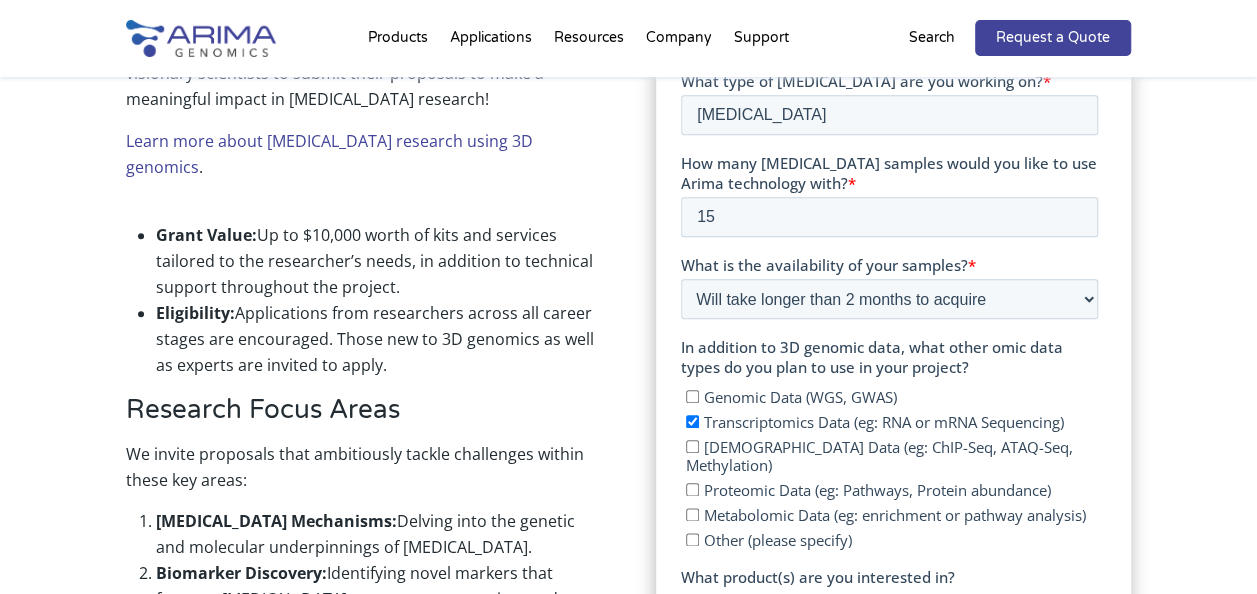 click on "Epigenomic Data (eg: ChIP-Seq, ATAQ-Seq, Methylation)" at bounding box center (692, 446) 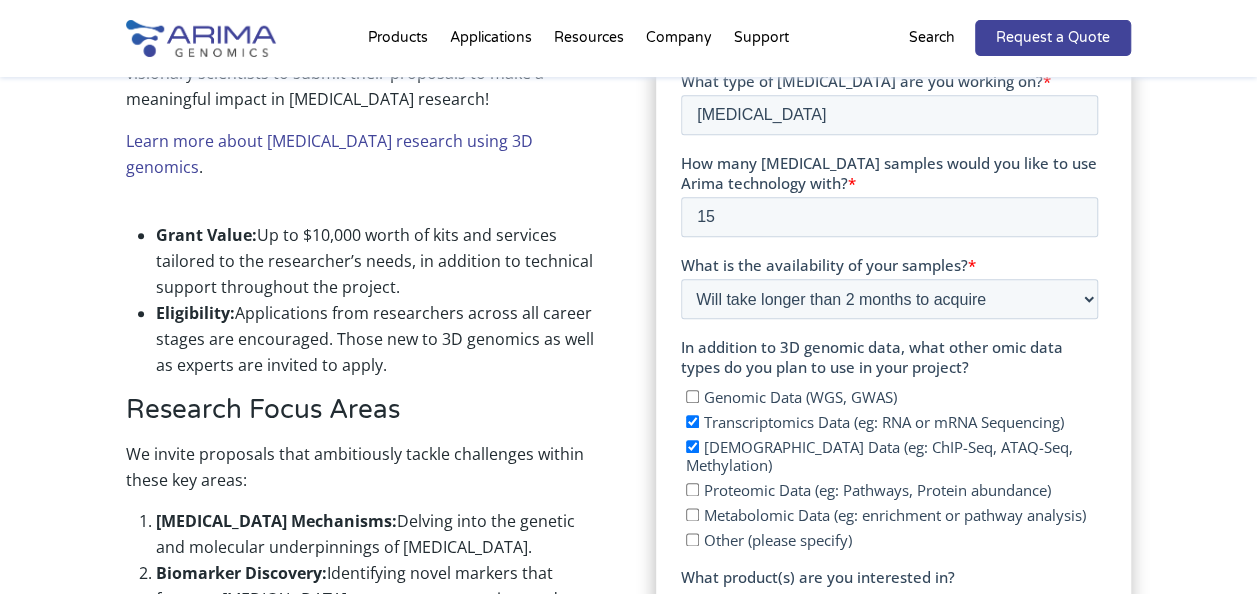 checkbox on "true" 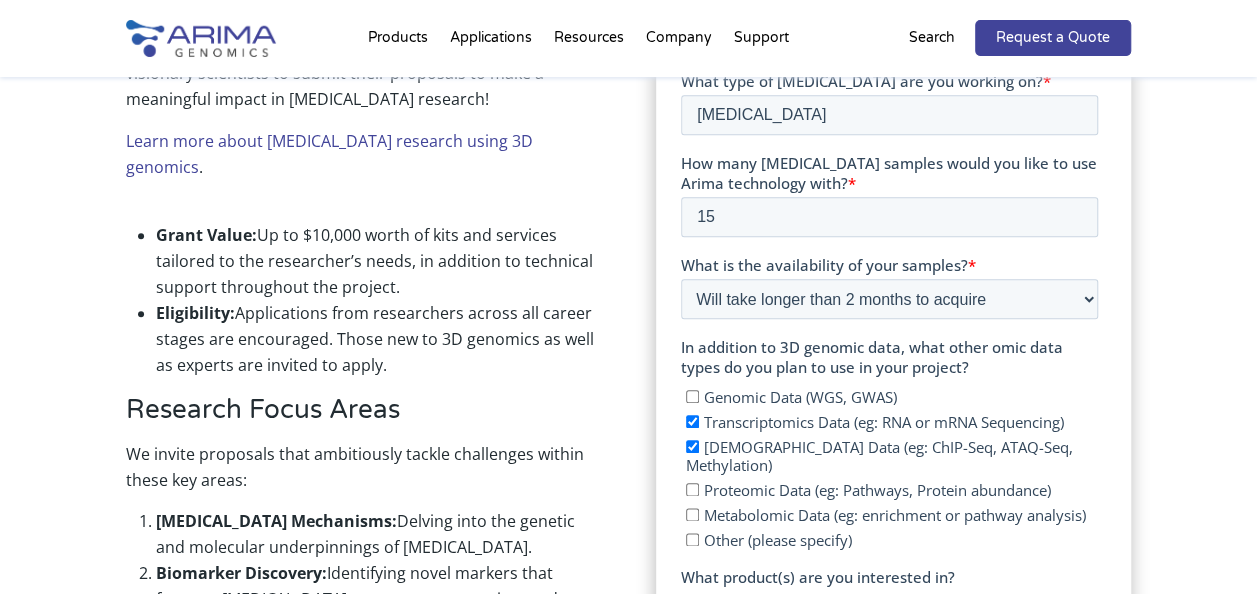 scroll, scrollTop: 1022, scrollLeft: 0, axis: vertical 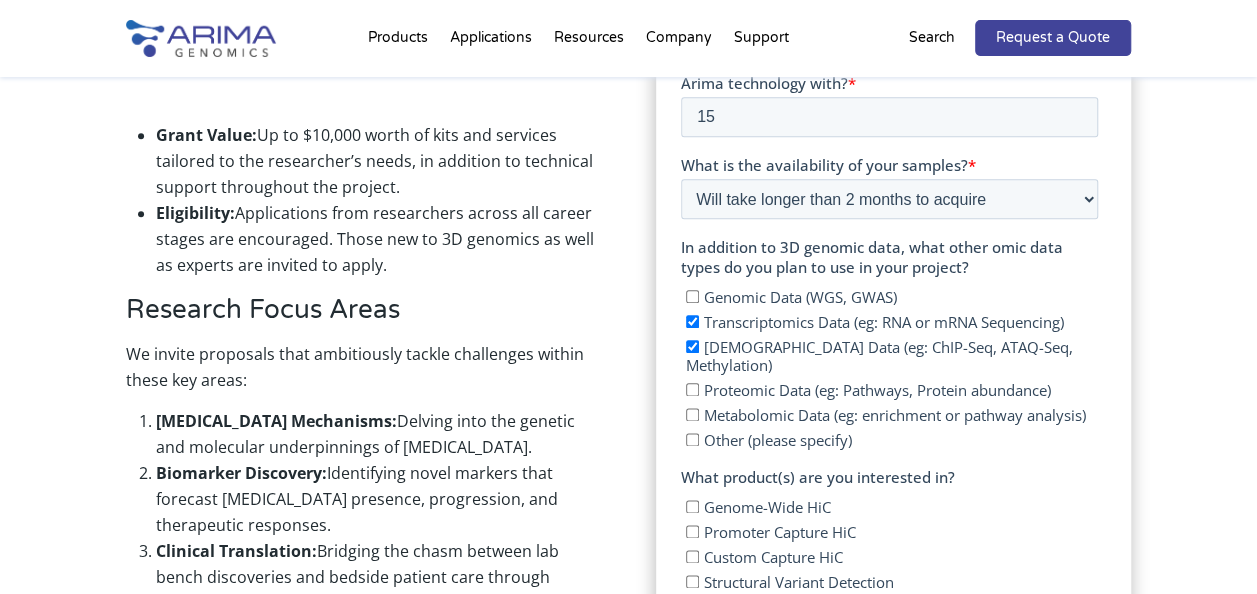 click on "Other (please specify)" at bounding box center (692, 439) 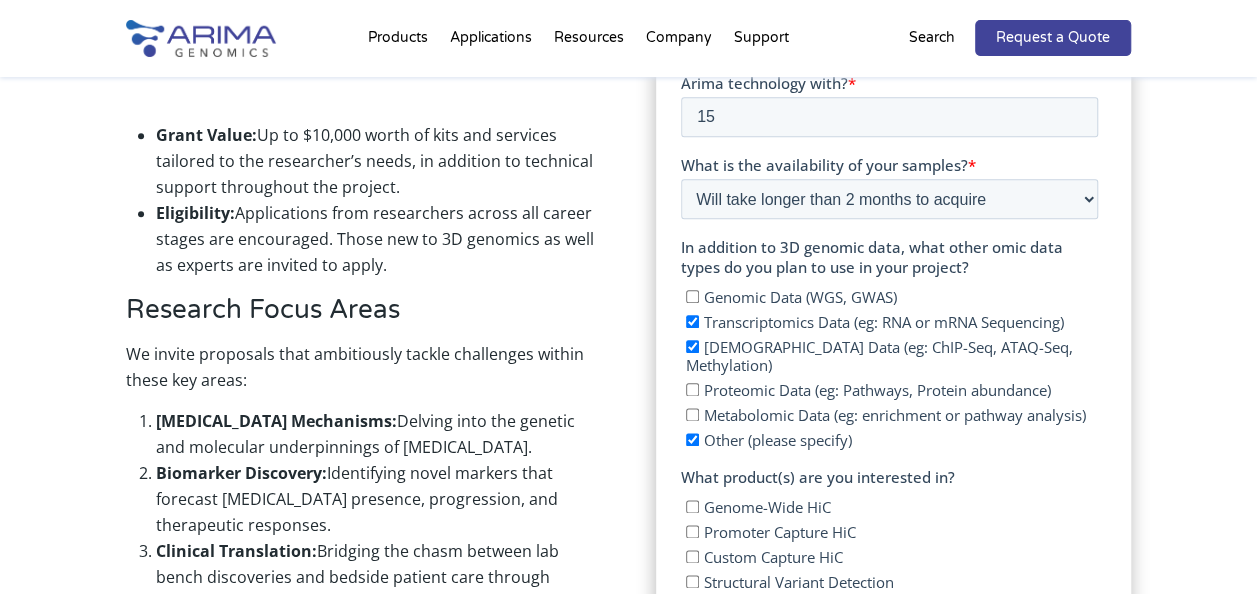 checkbox on "true" 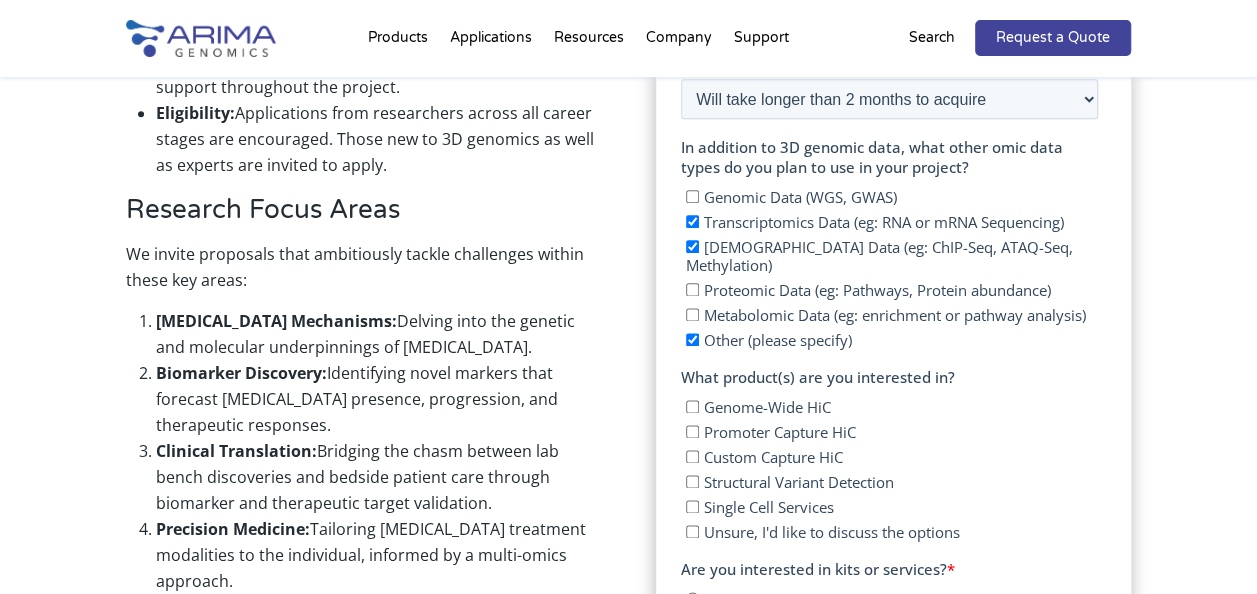 scroll, scrollTop: 1222, scrollLeft: 0, axis: vertical 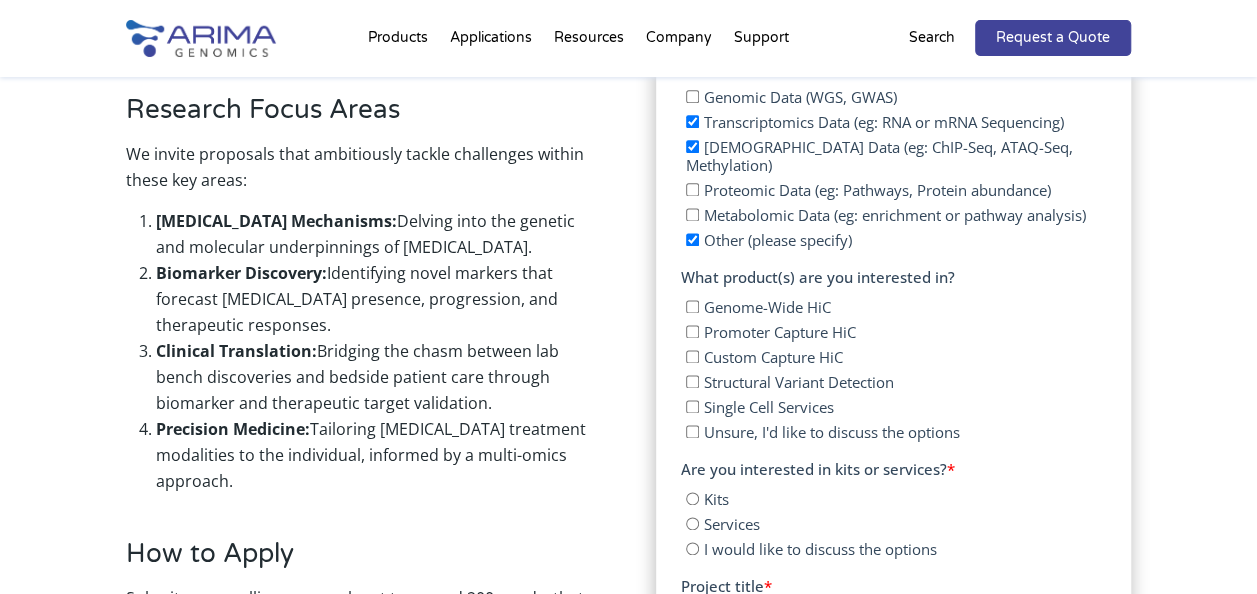 click on "I would like to discuss the options" at bounding box center (692, 548) 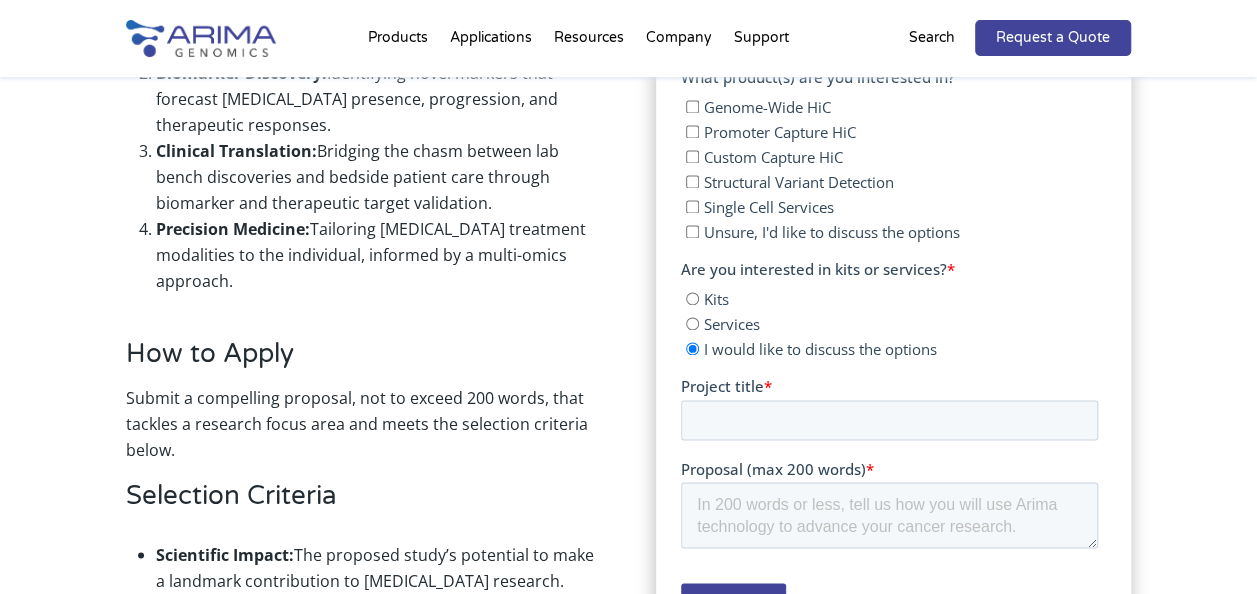 scroll, scrollTop: 1522, scrollLeft: 0, axis: vertical 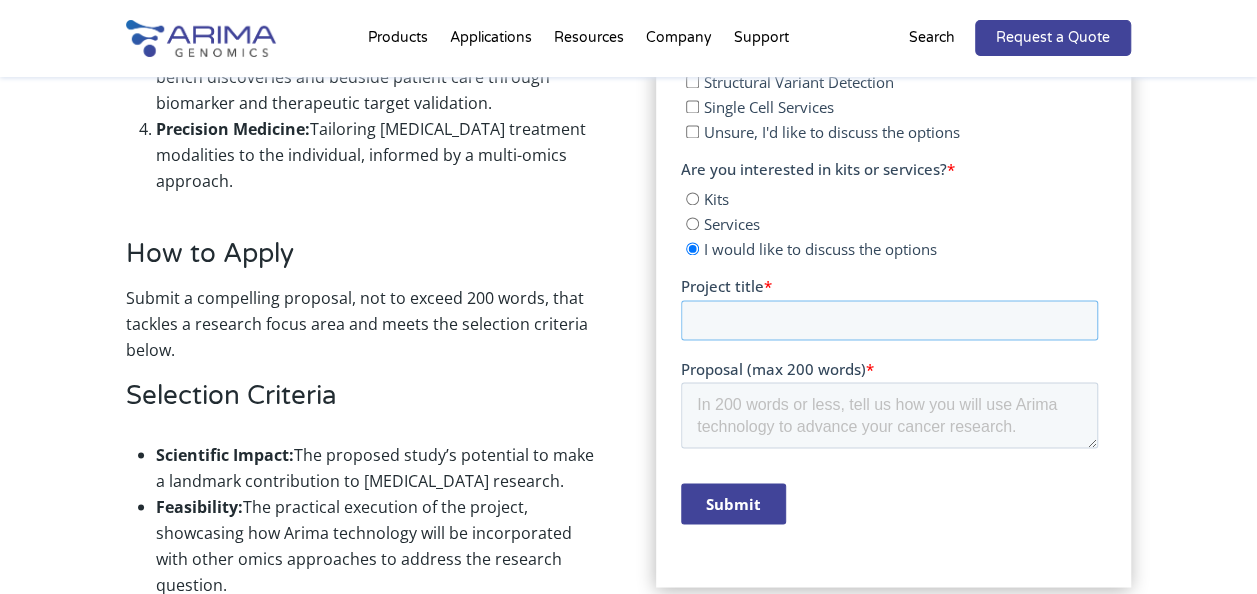 click on "Project title *" at bounding box center [889, 320] 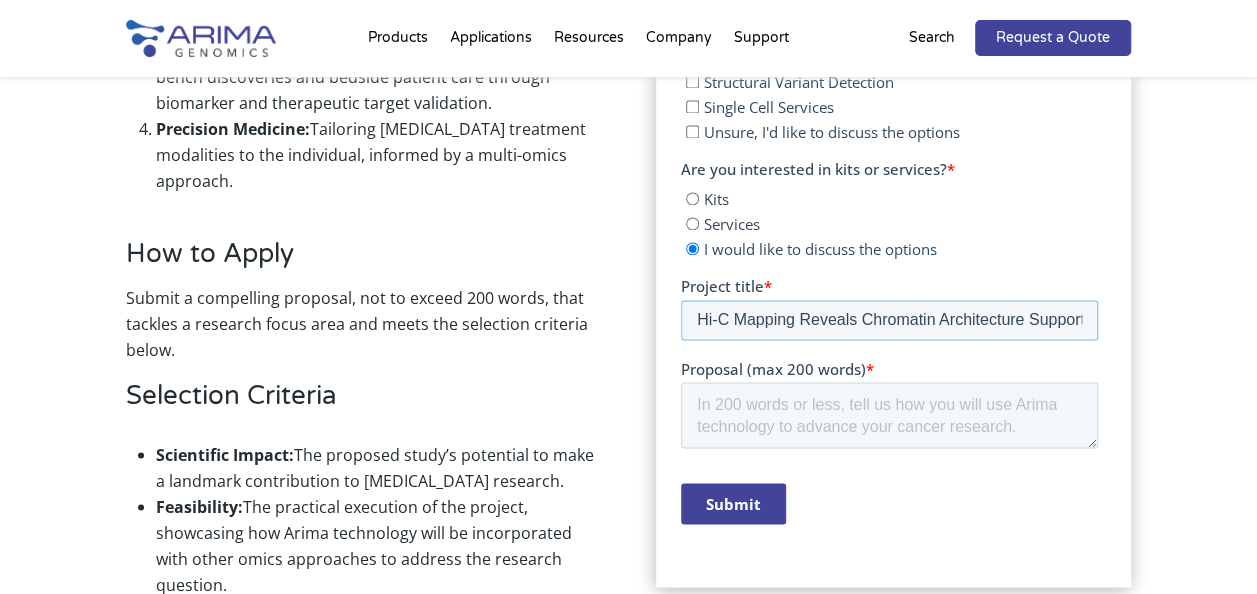 scroll, scrollTop: 0, scrollLeft: 388, axis: horizontal 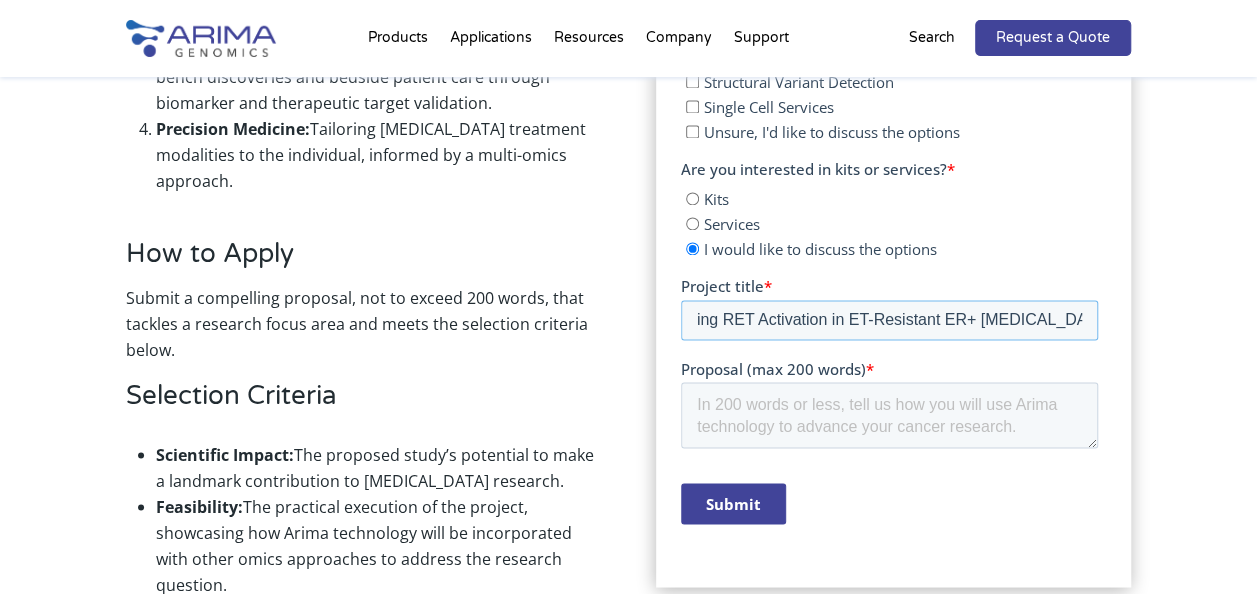type on "Hi-C Mapping Reveals Chromatin Architecture Supporting RET Activation in ET-Resistant ER+ Breast Cancer" 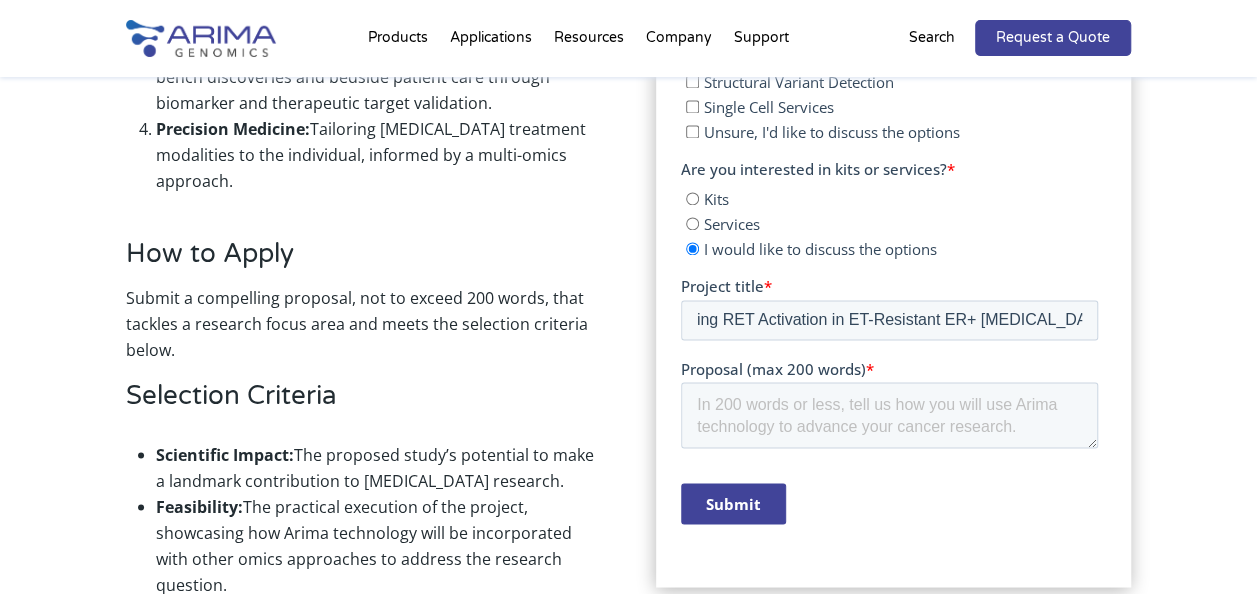 scroll, scrollTop: 0, scrollLeft: 0, axis: both 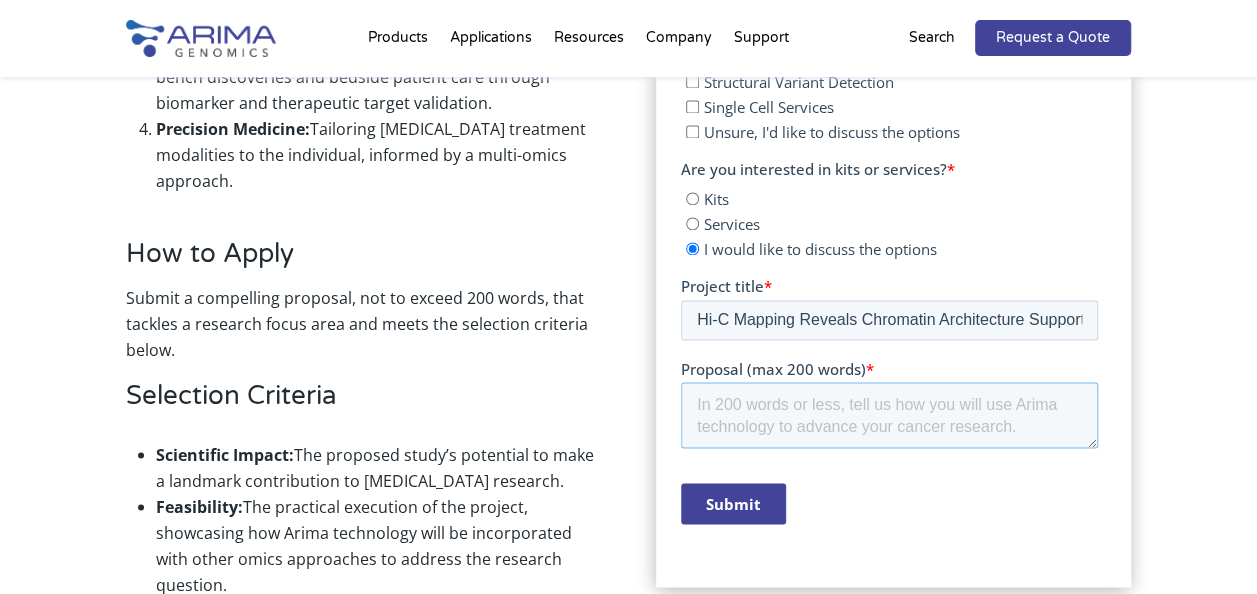click on "Proposal (max 200 words) *" at bounding box center [889, 415] 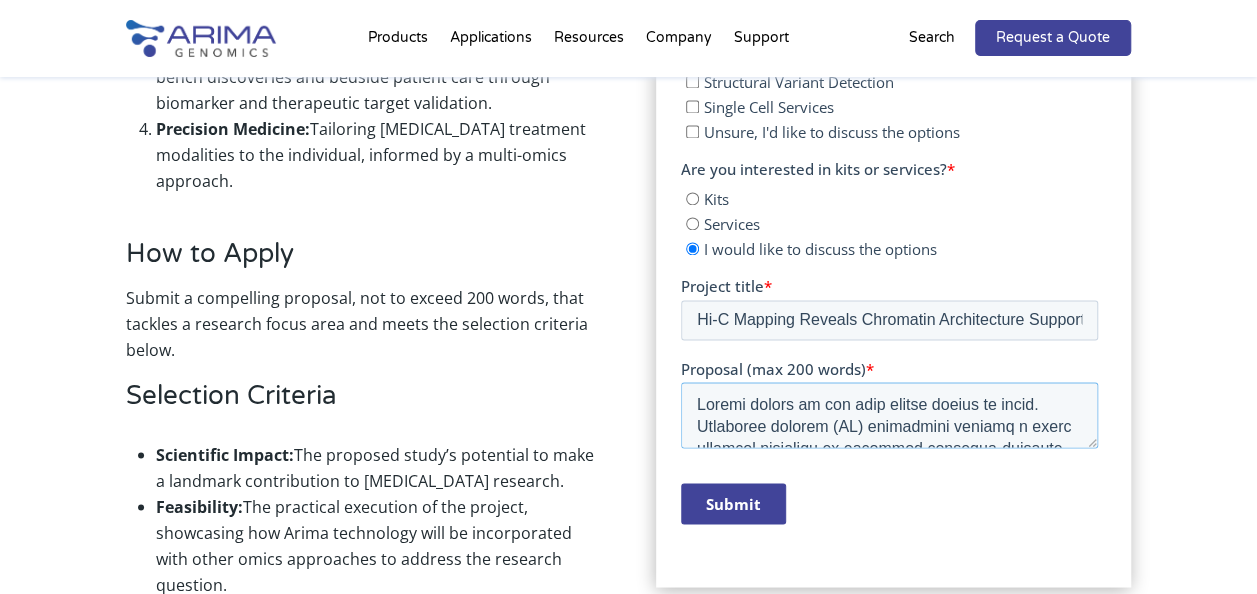 scroll, scrollTop: 692, scrollLeft: 0, axis: vertical 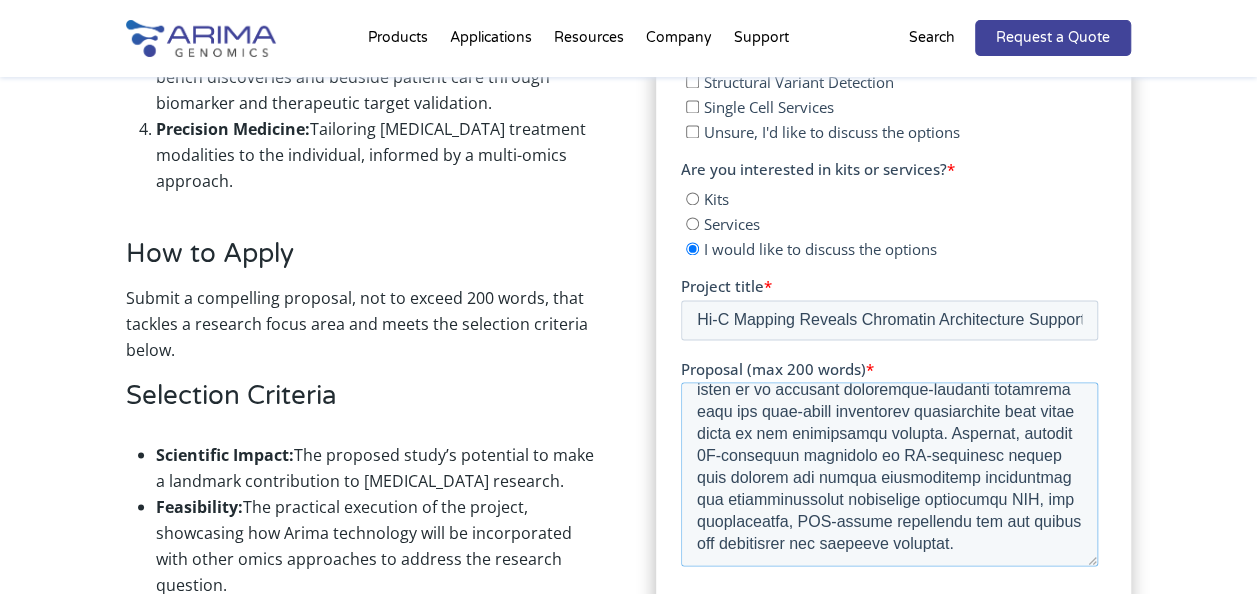 drag, startPoint x: 1090, startPoint y: 430, endPoint x: 1200, endPoint y: 549, distance: 162.05246 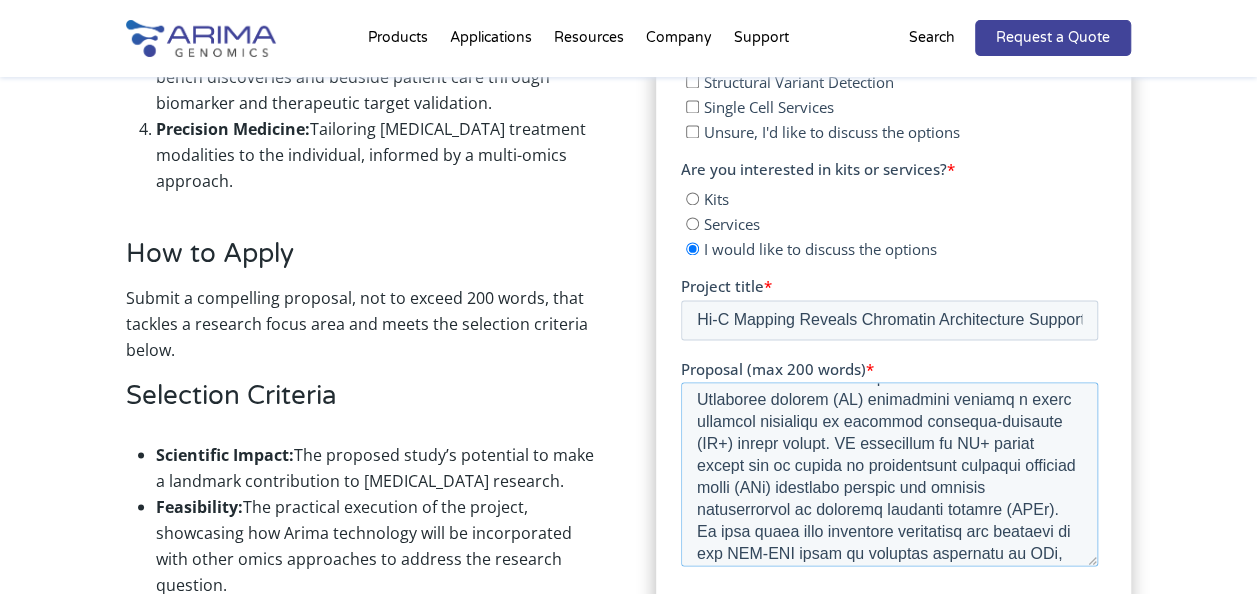 scroll, scrollTop: 0, scrollLeft: 0, axis: both 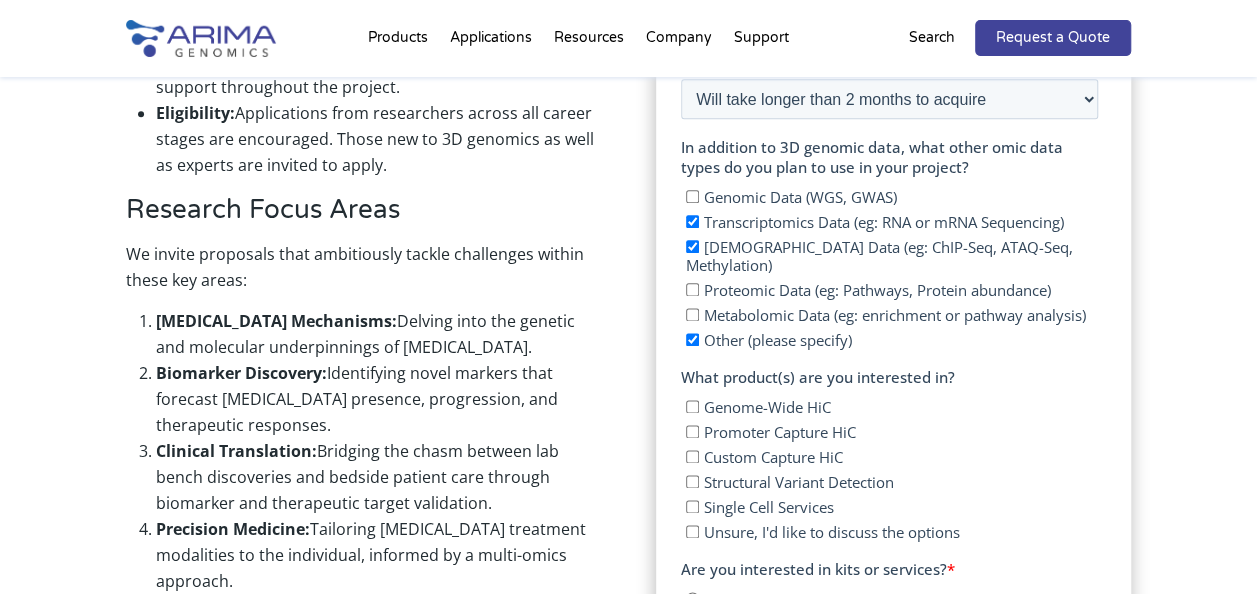 type on "Breast cancer is the most common cancer in women. Endocrine therapy (ET) resistance remains a major clinical challenge in estrogen receptor-positive (ER+) breast cancer. ET resistance in ER+ breast cancer can be driven by reprogrammed estrogen receptor alpha (ERα) chromatin binding and altered transcription of receptor tyrosine kinases (RTKs). We have shown that increased expression and activity of the RET-RTK which is directly regulated by ERα, can promote ET resistance. The underlying 3D genome architecture that facilitates enhancer-promoter communication remains unexplored. Incorporating Hi-C into this project will enable unbiased, genome-wide mapping of chromatin interactions, revealing how structural remodeling of the genome contributes to RET activation and broader kinase network rewiring in ET resistance. We hypothesize that ET resistance is accompanied by altered topologically associating domains (TADs) and the formation of novel enhancer-promoter loops involving RET and other RTK genes. Integratin..." 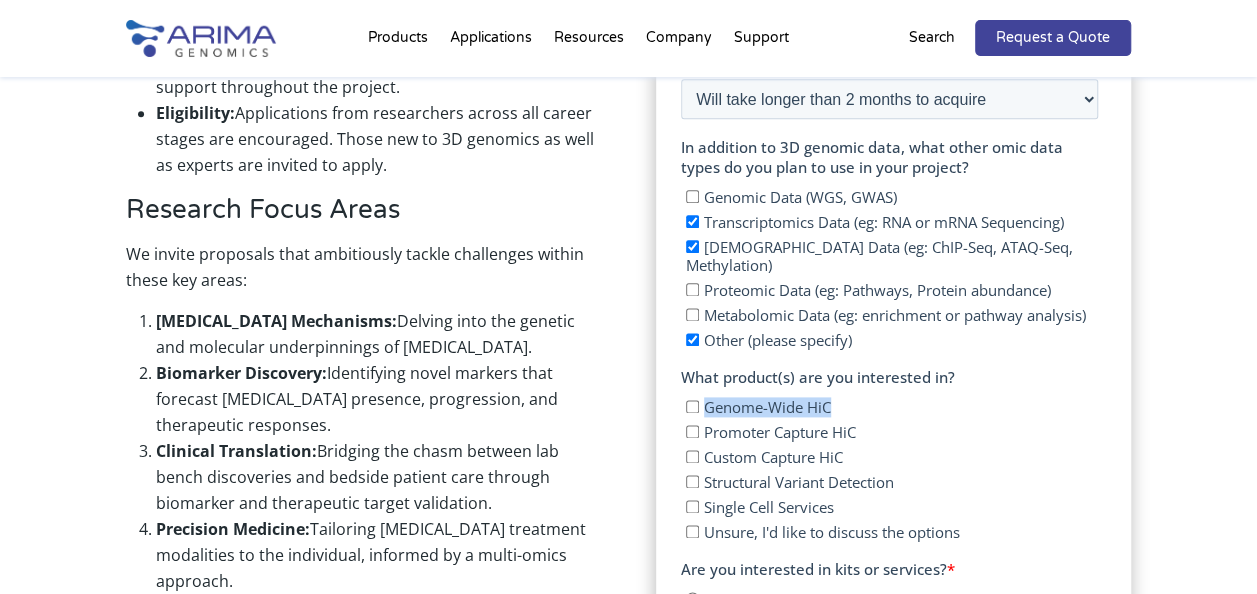 drag, startPoint x: 834, startPoint y: 390, endPoint x: 707, endPoint y: 376, distance: 127.769325 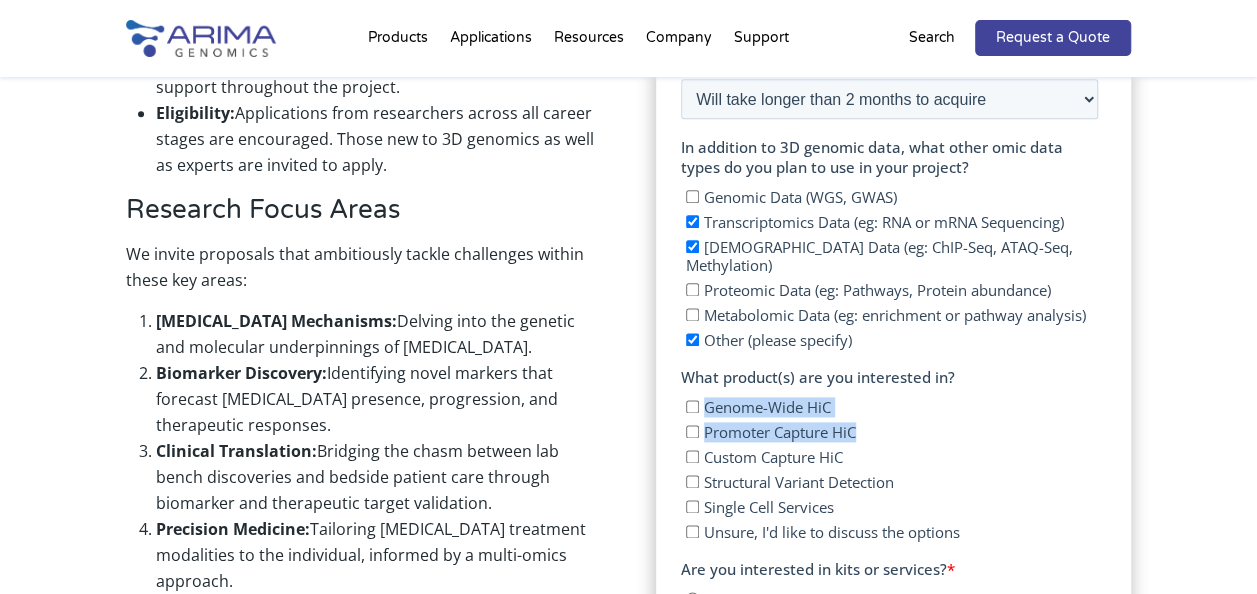 drag, startPoint x: 855, startPoint y: 416, endPoint x: 704, endPoint y: 401, distance: 151.74321 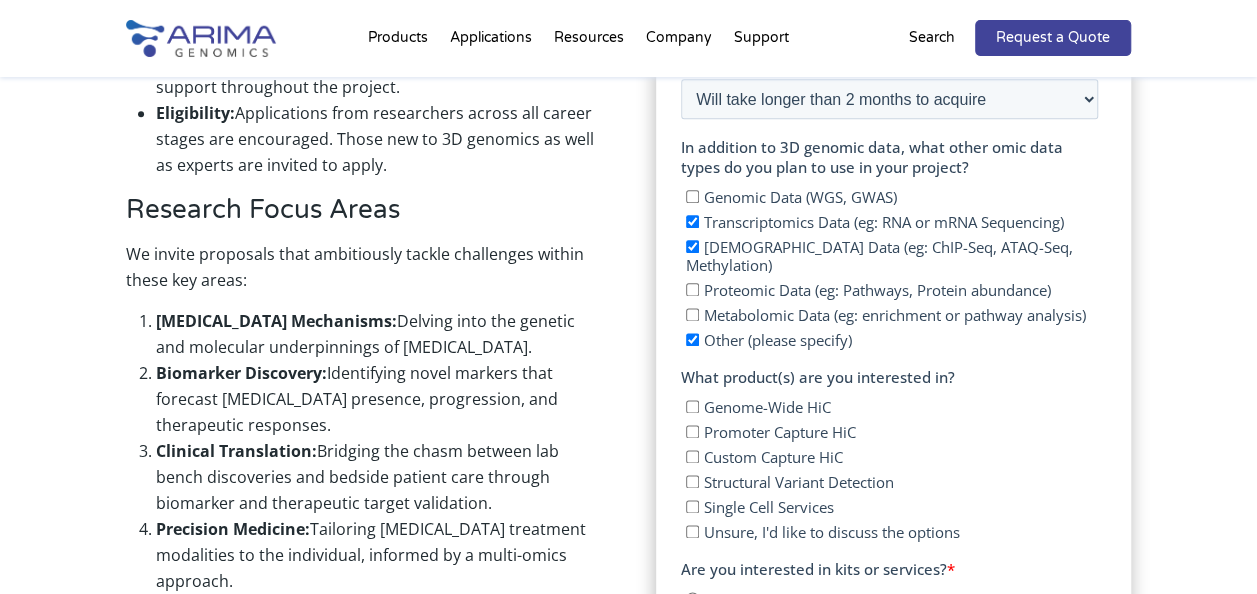 drag, startPoint x: 704, startPoint y: 401, endPoint x: 894, endPoint y: 436, distance: 193.1968 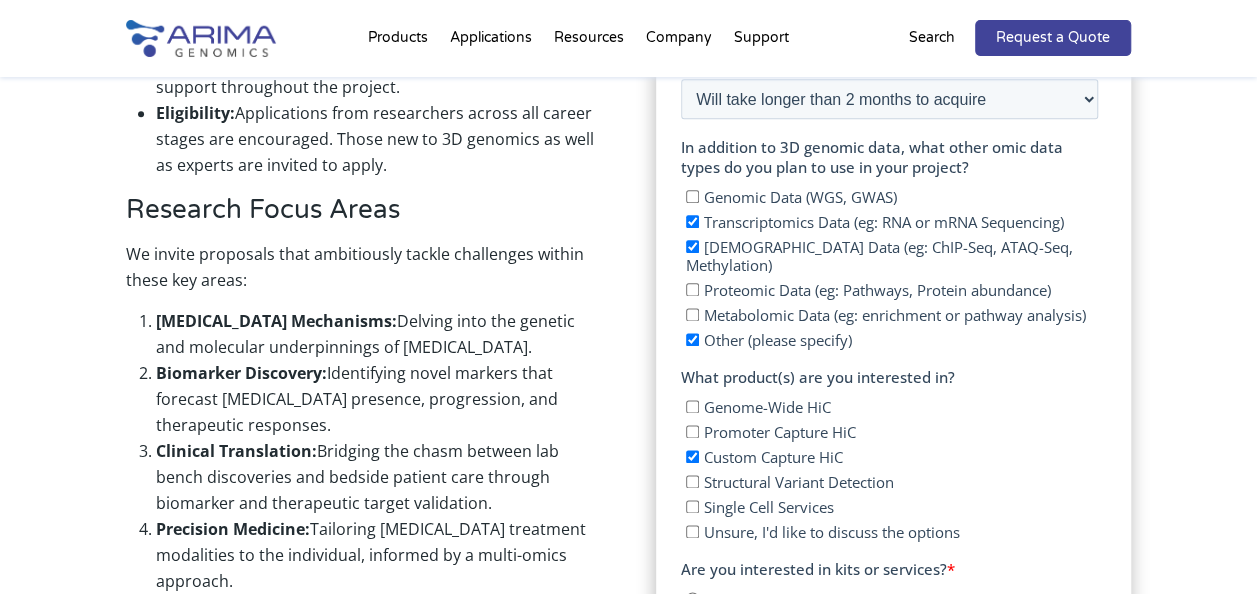 checkbox on "true" 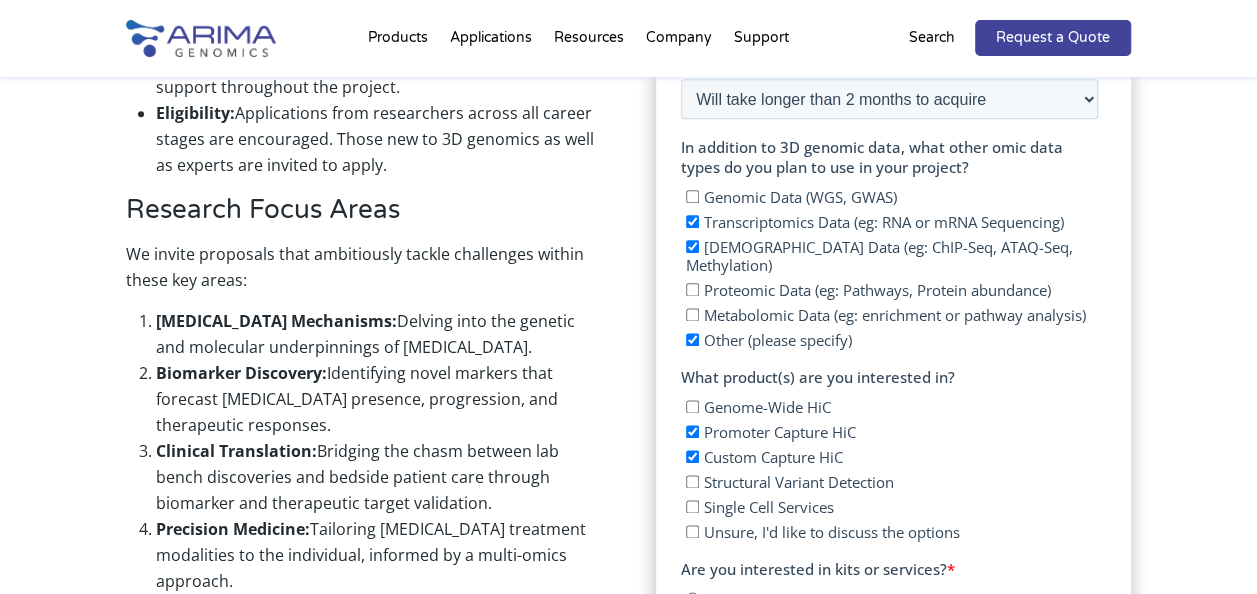 click on "Custom Capture HiC" at bounding box center [692, 456] 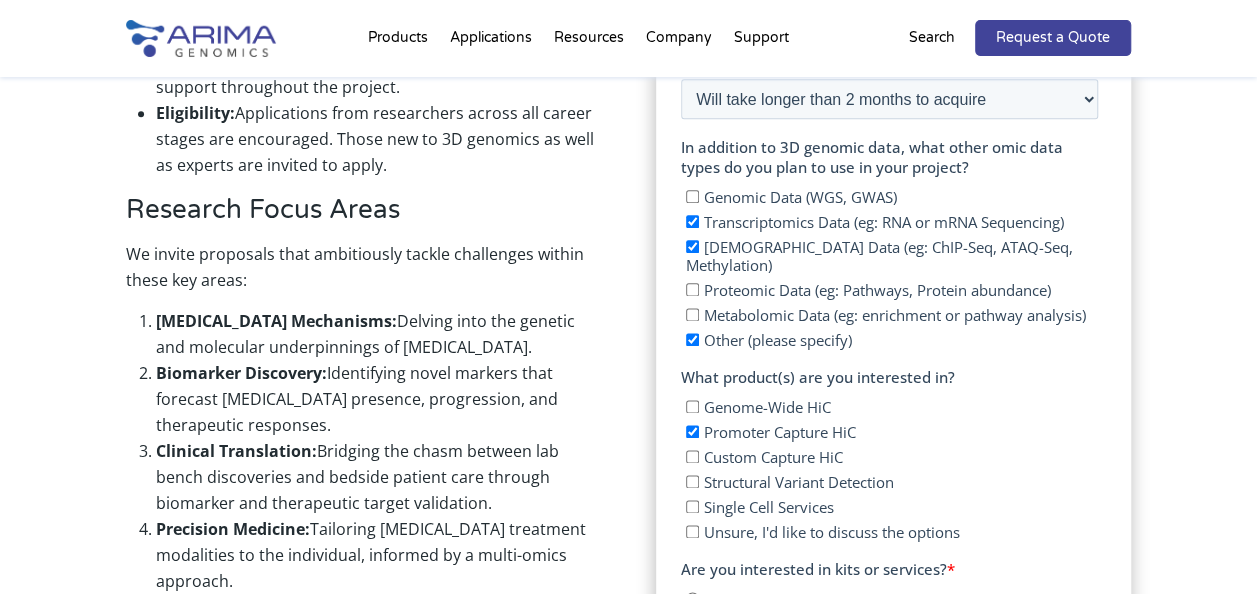 checkbox on "false" 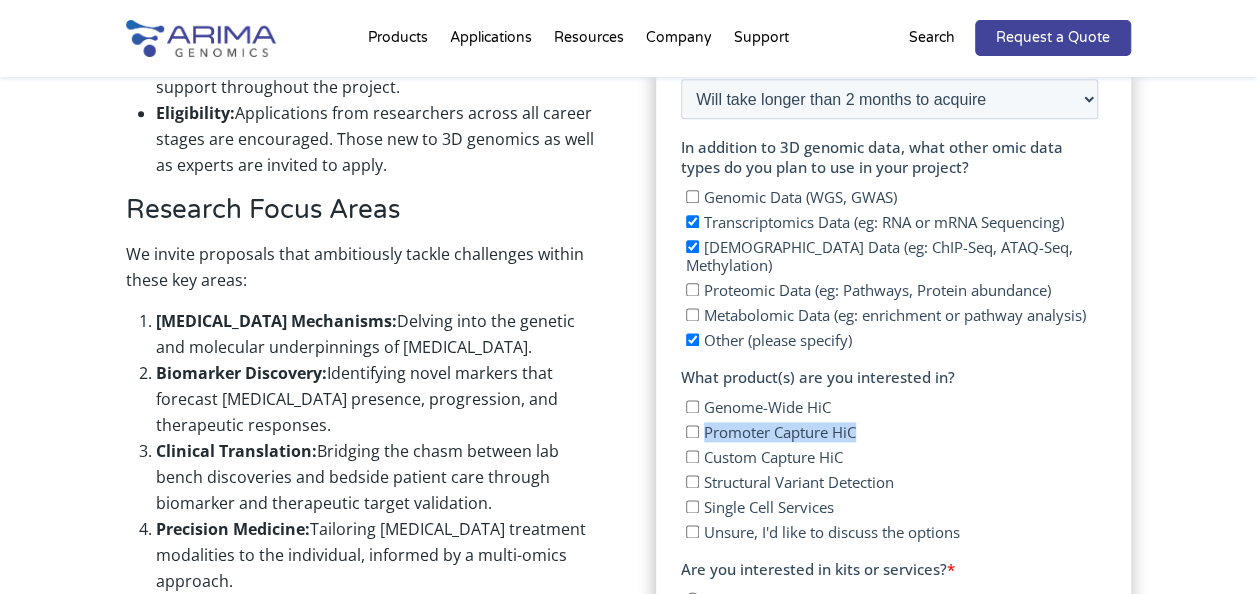 drag, startPoint x: 868, startPoint y: 416, endPoint x: 706, endPoint y: 416, distance: 162 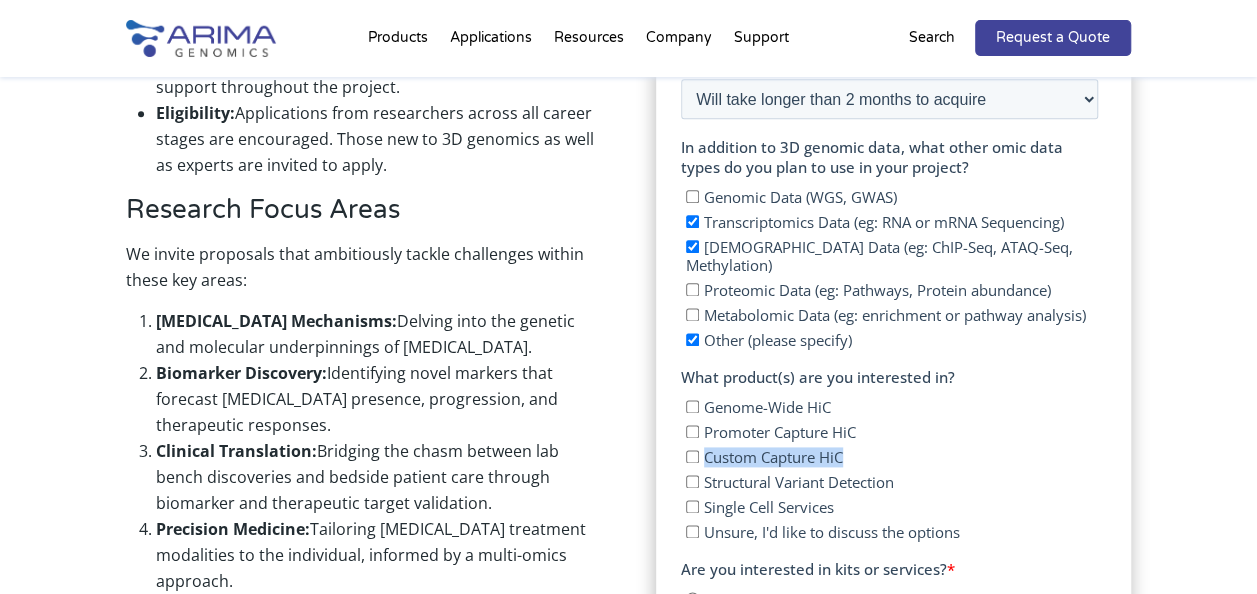 drag, startPoint x: 844, startPoint y: 444, endPoint x: 706, endPoint y: 436, distance: 138.23169 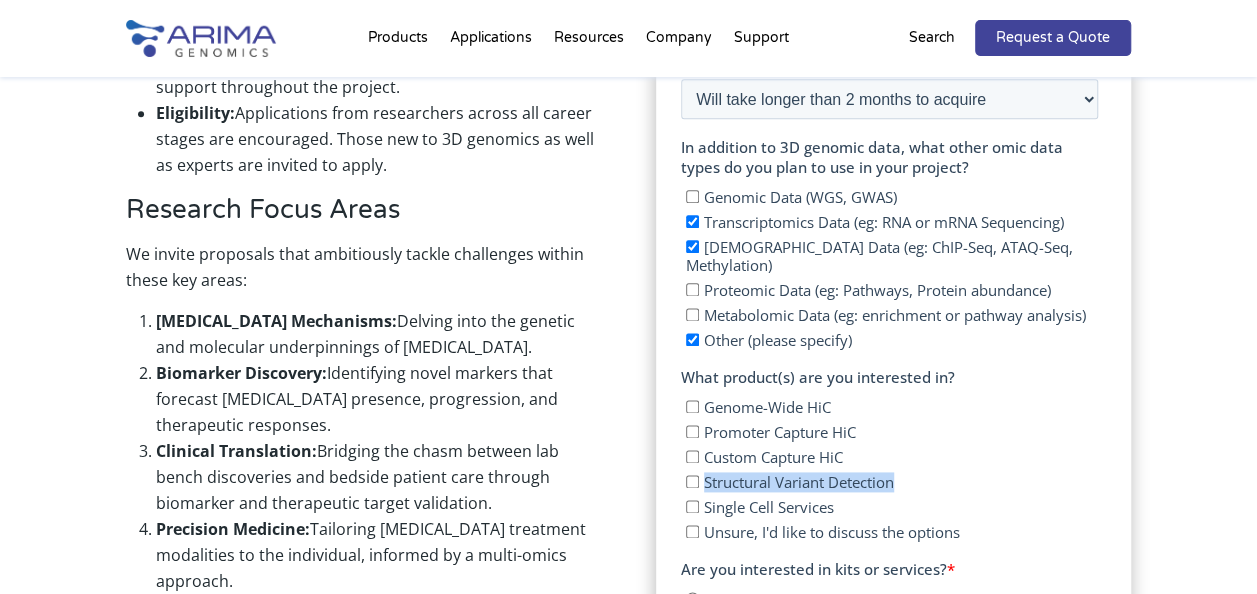 drag, startPoint x: 906, startPoint y: 467, endPoint x: 706, endPoint y: 461, distance: 200.08998 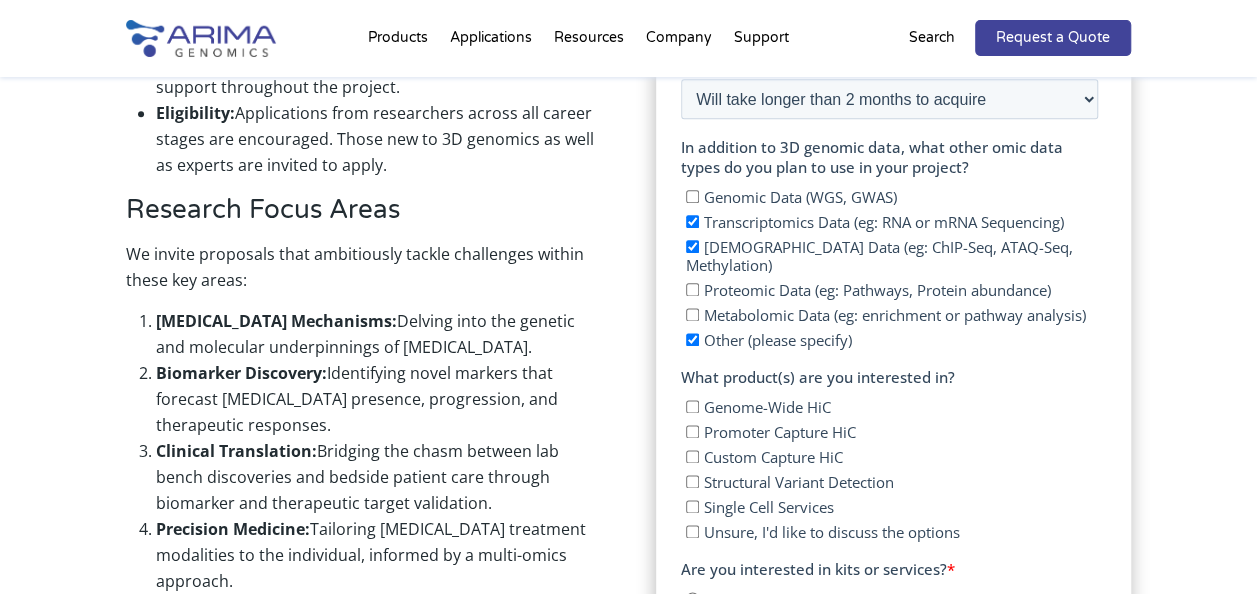 click on "Genome-Wide HiC Promoter Capture HiC Custom Capture HiC Structural Variant Detection Single Cell Services Unsure, I'd like to discuss the options" at bounding box center (889, 466) 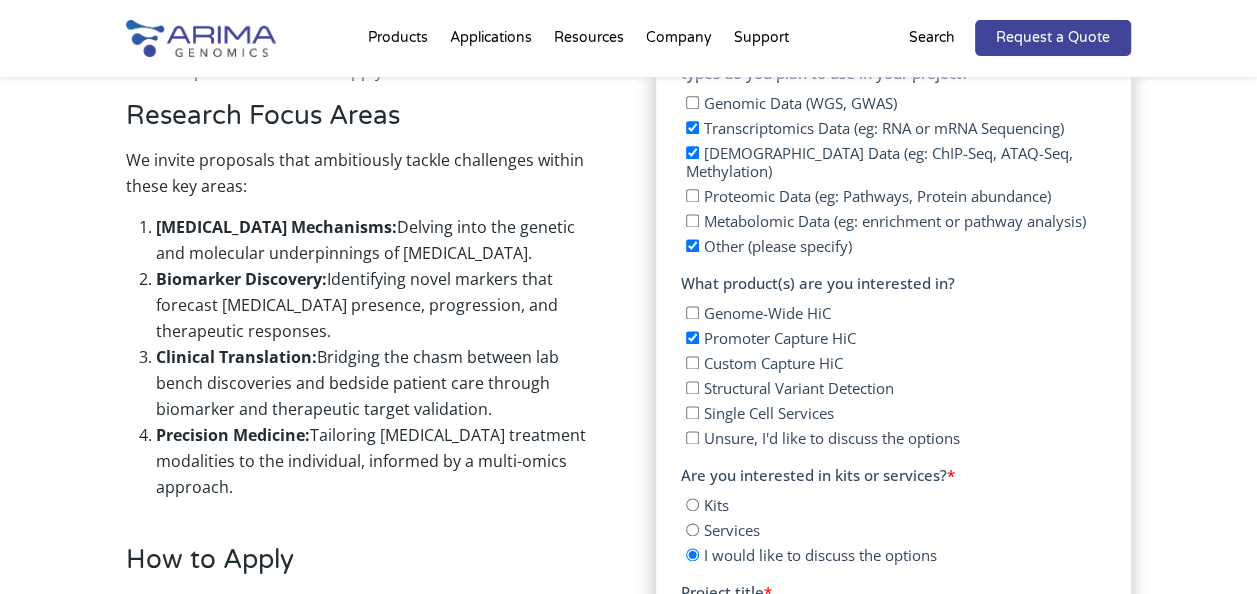 scroll, scrollTop: 1222, scrollLeft: 0, axis: vertical 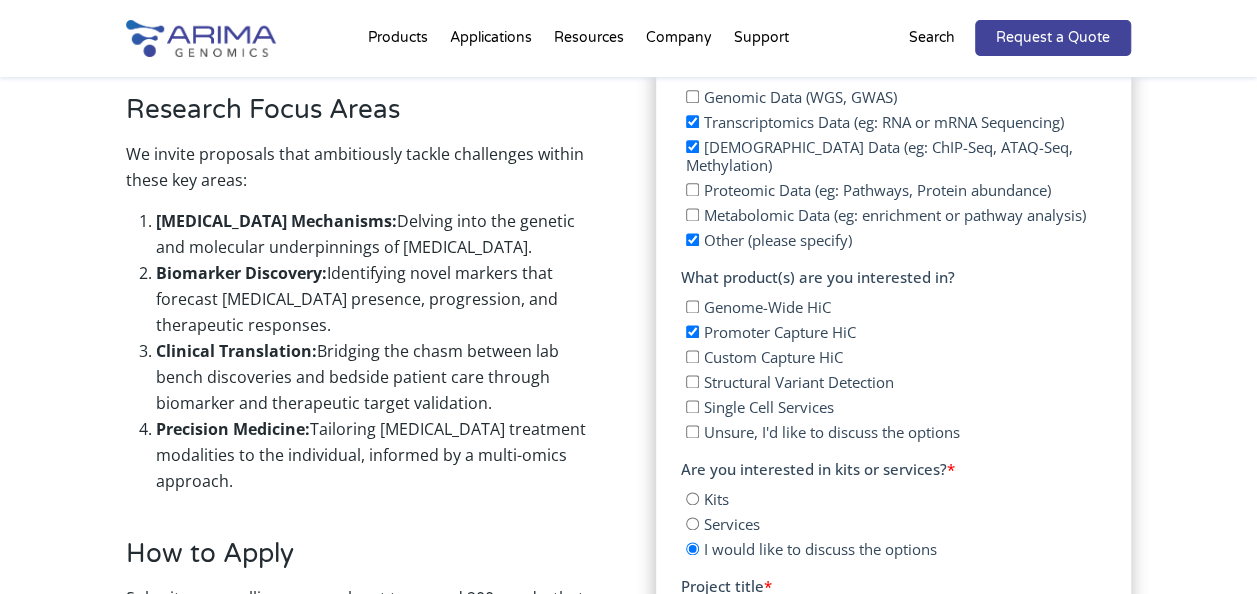 click on "Other (please specify)" at bounding box center (692, 239) 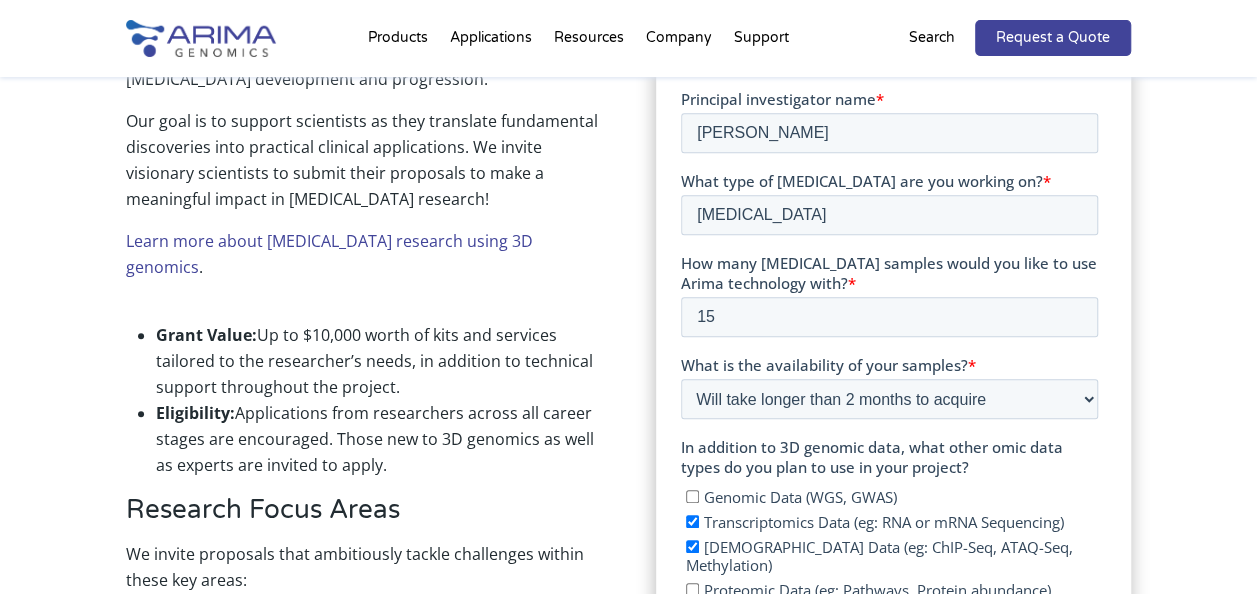 scroll, scrollTop: 722, scrollLeft: 0, axis: vertical 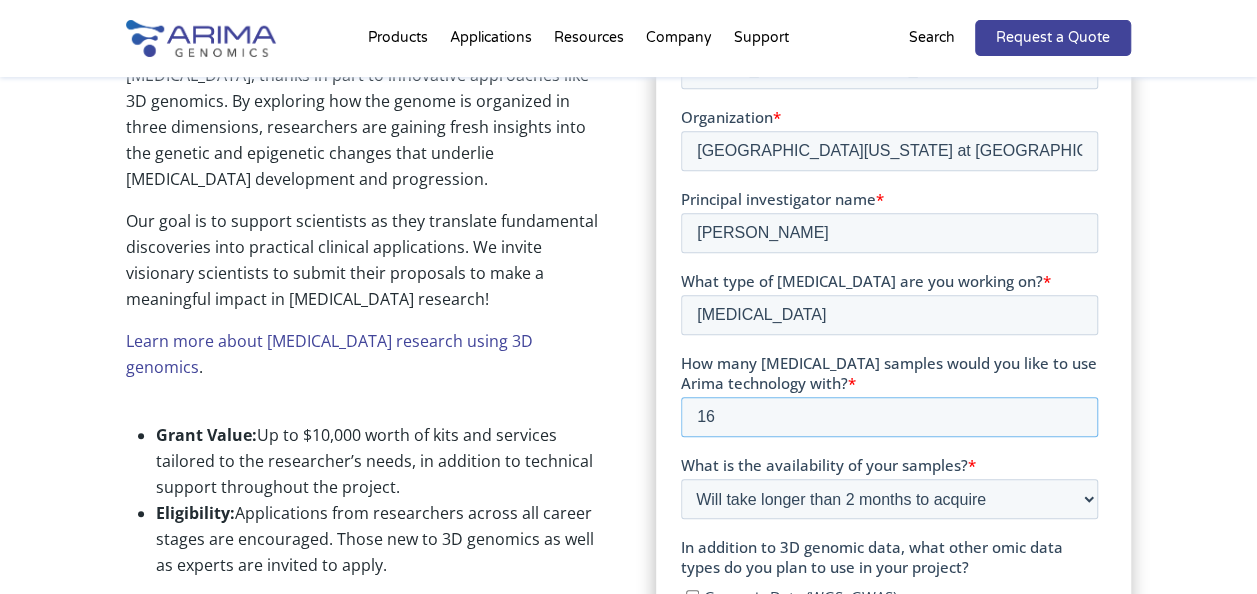 click on "16" at bounding box center [889, 417] 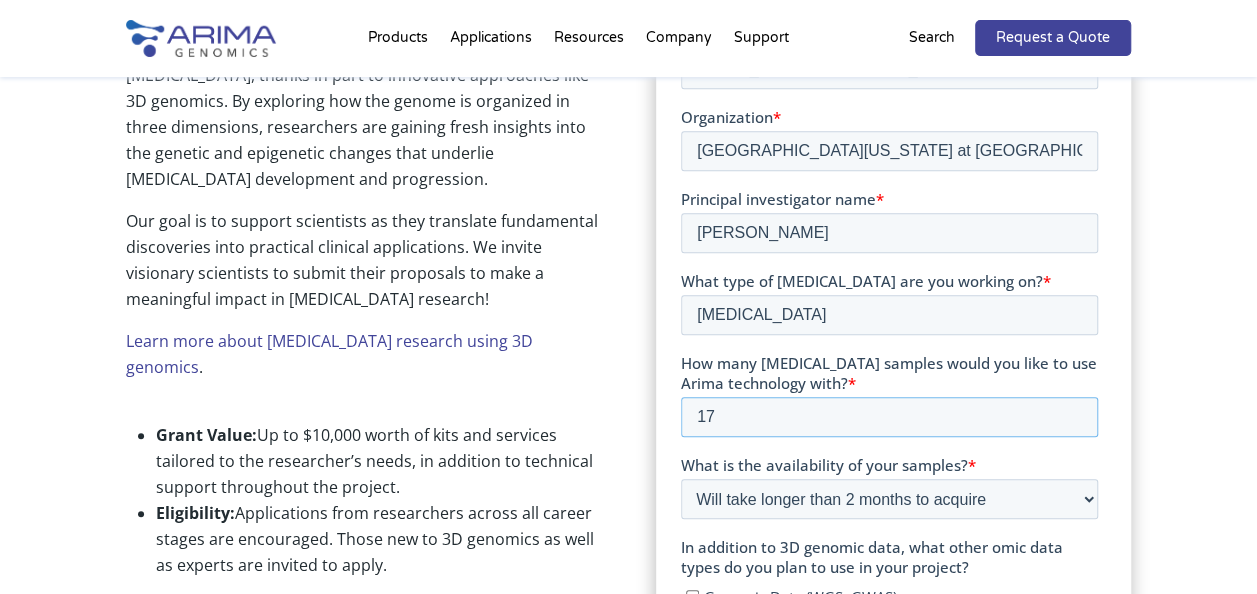 click on "17" at bounding box center (889, 417) 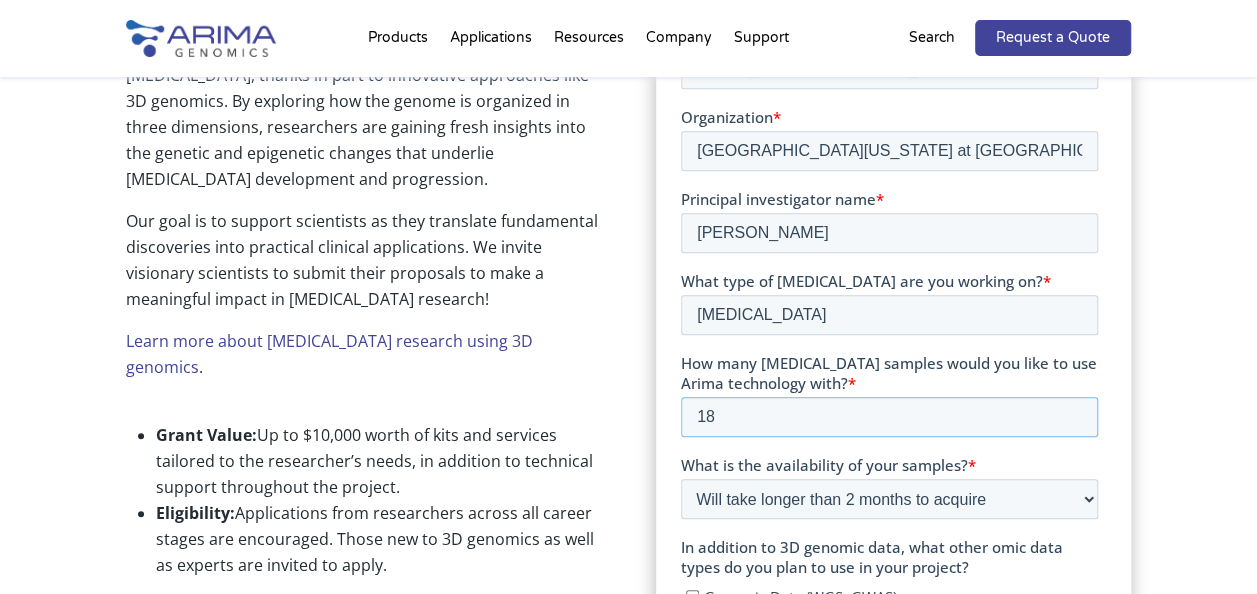 click on "18" at bounding box center (889, 417) 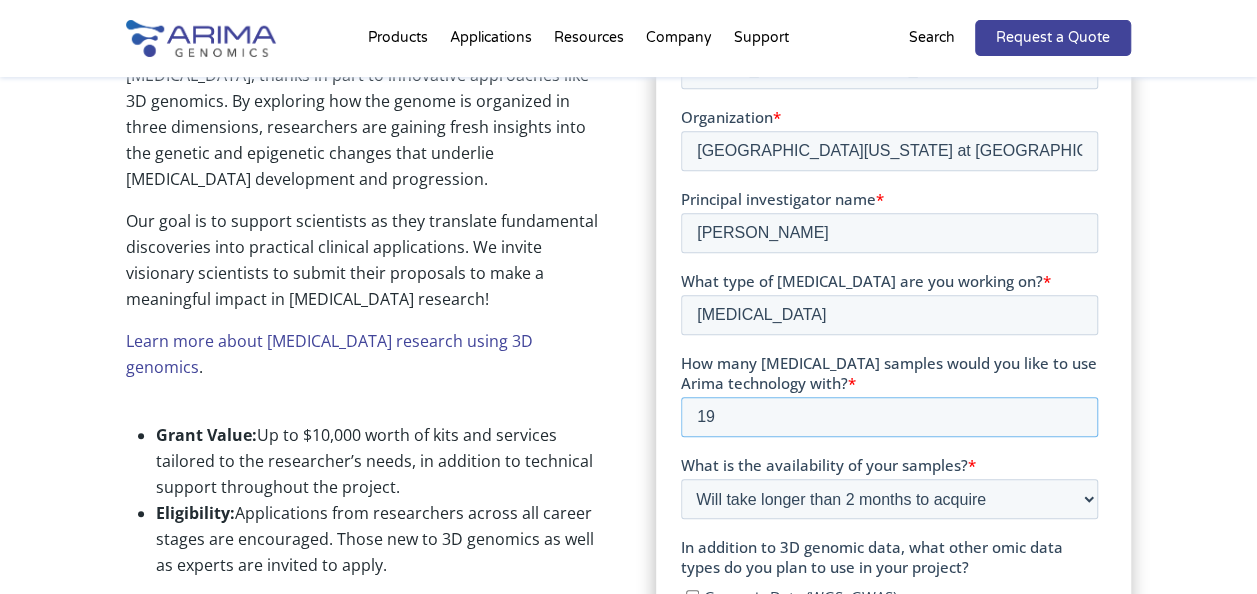 click on "19" at bounding box center [889, 417] 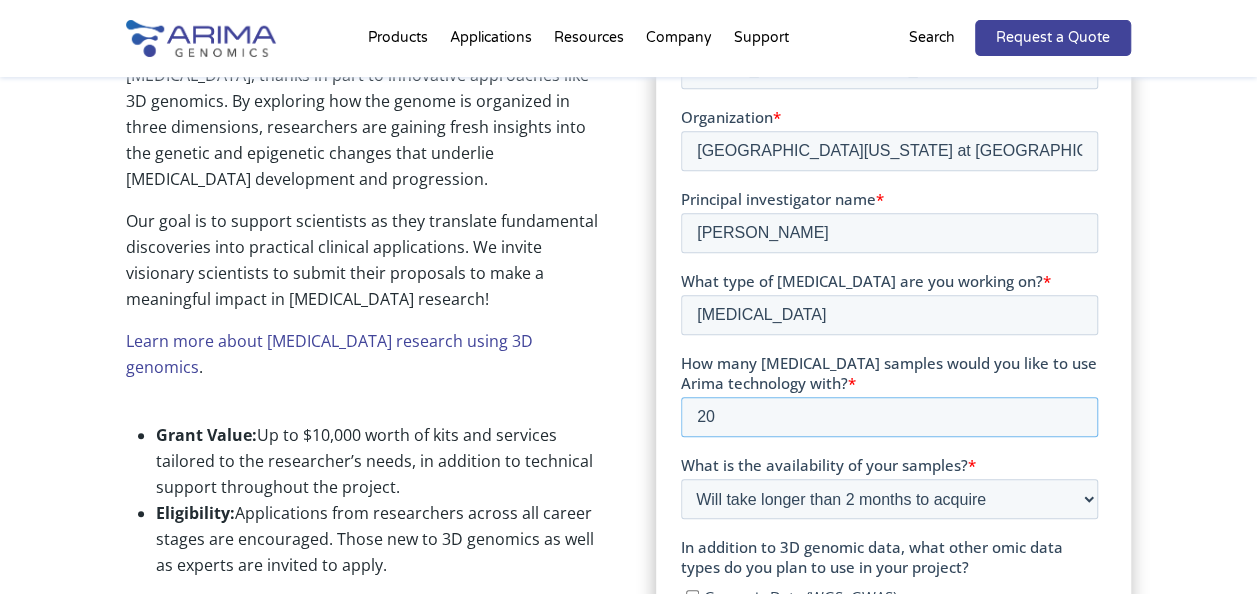 click on "20" at bounding box center (889, 417) 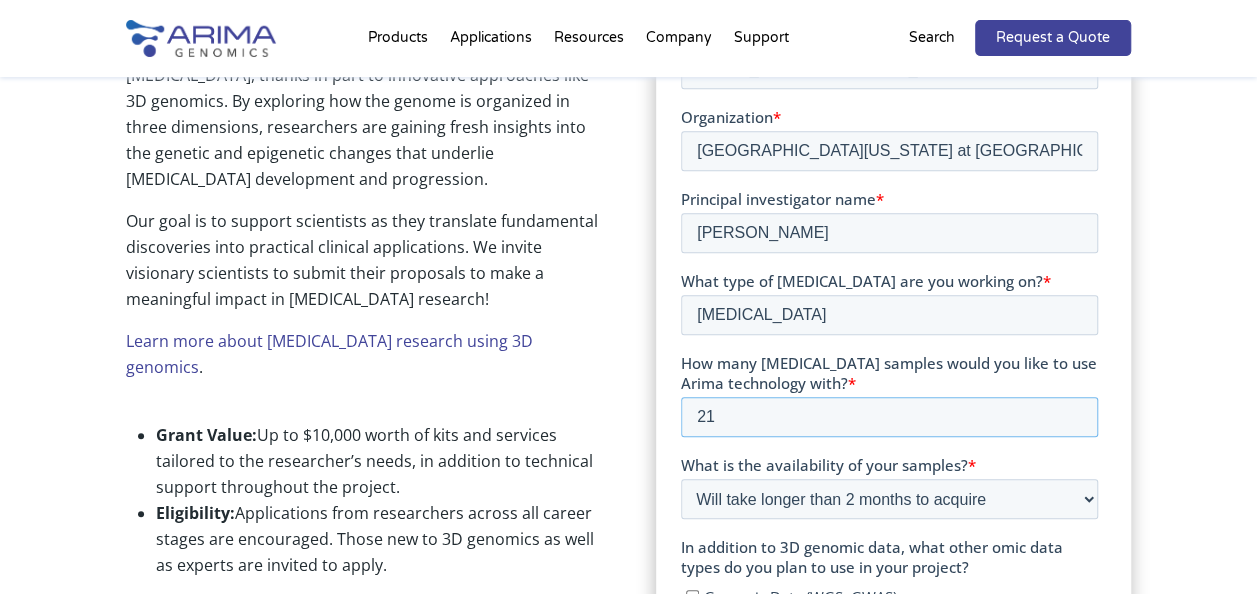 click on "21" at bounding box center (889, 417) 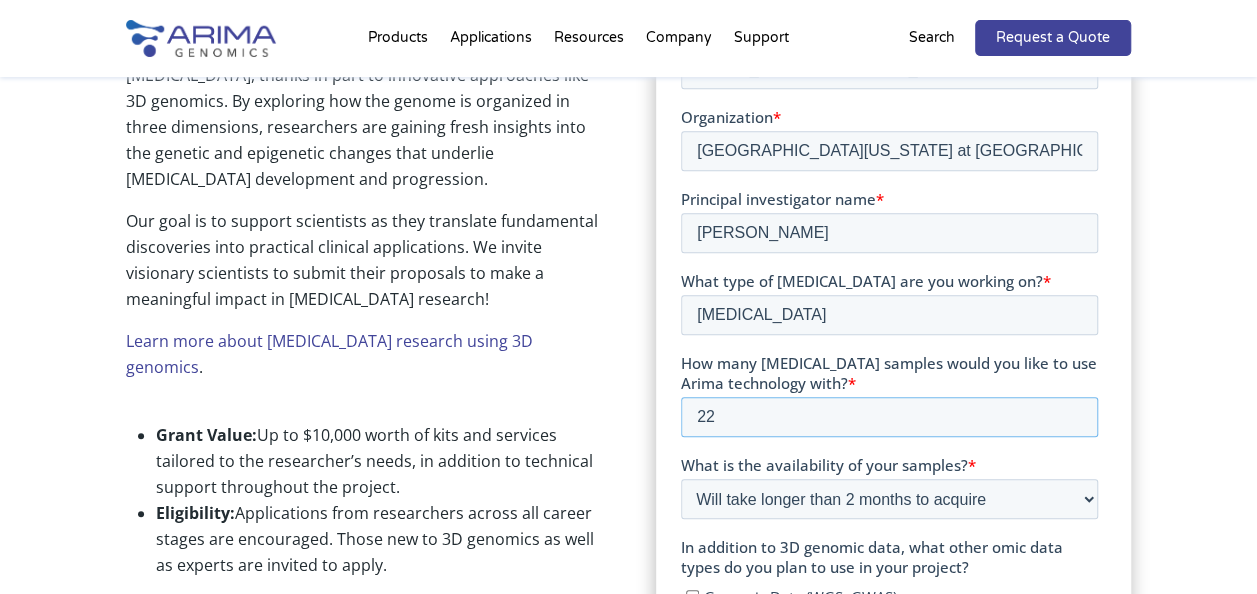 click on "22" at bounding box center [889, 417] 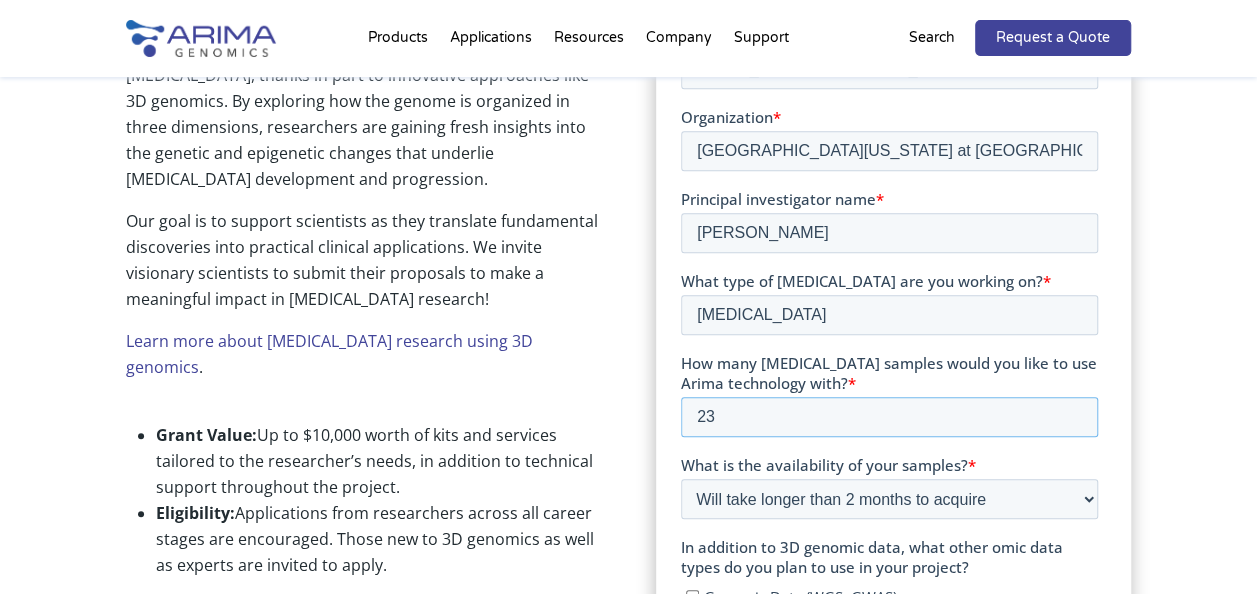 click on "23" at bounding box center (889, 417) 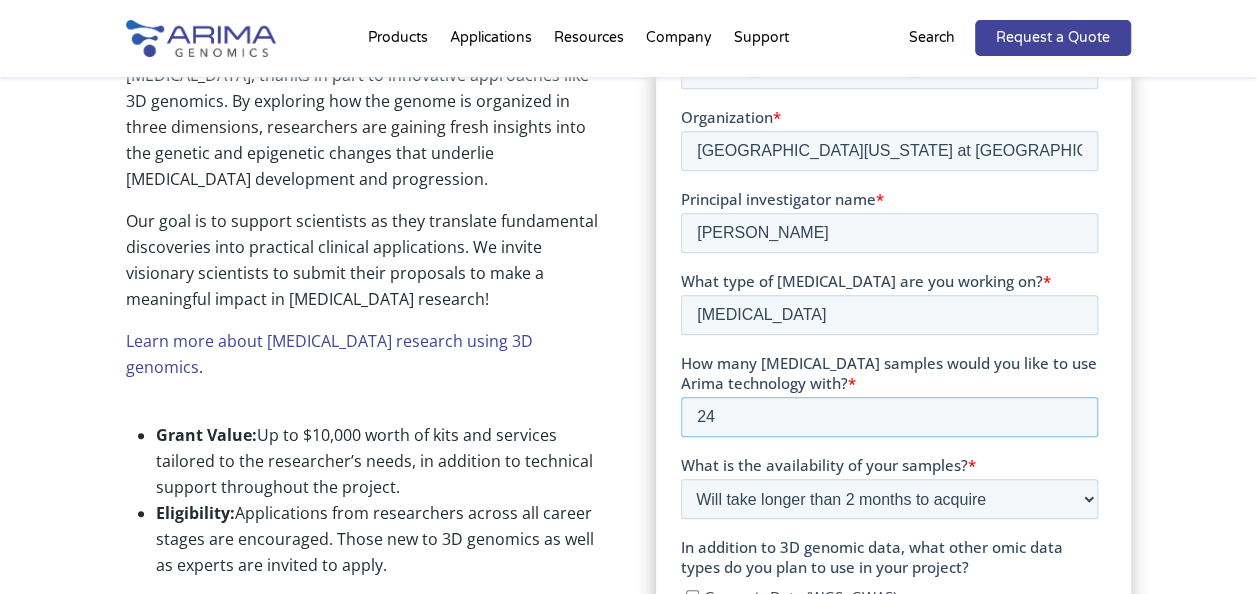 click on "24" at bounding box center (889, 417) 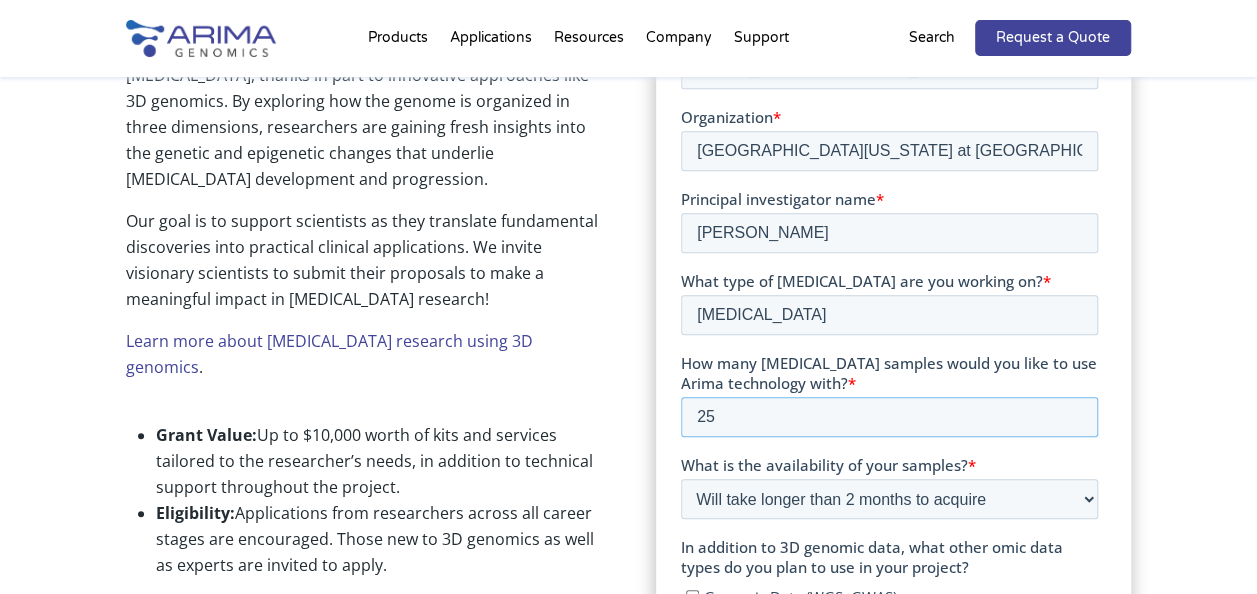 click on "25" at bounding box center (889, 417) 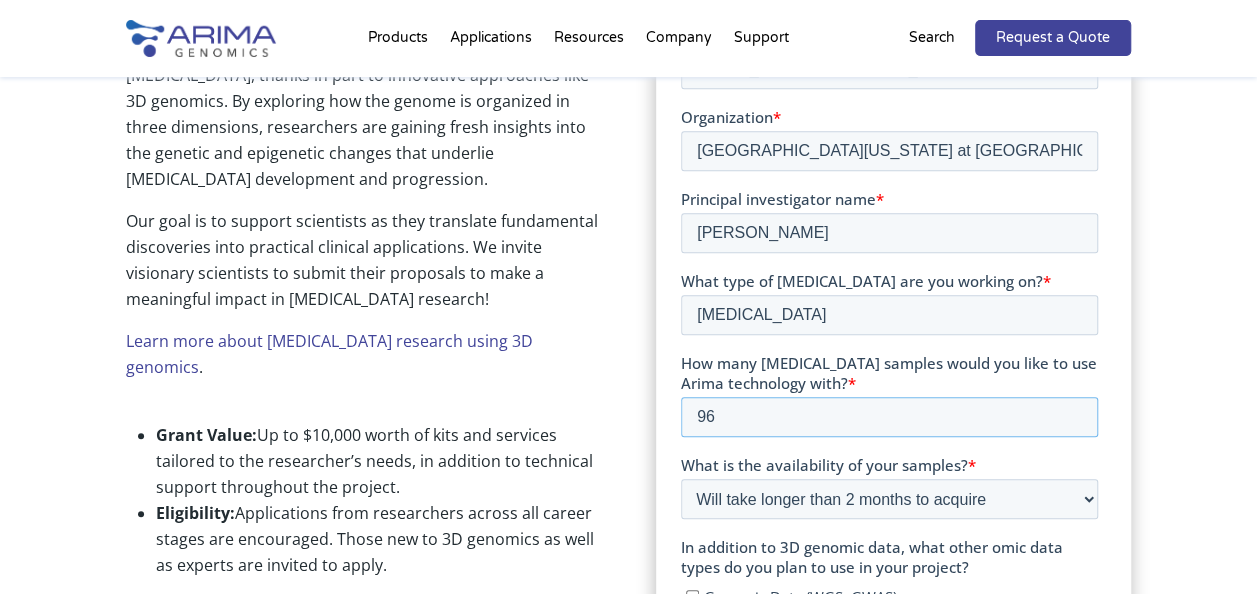 click on "96" at bounding box center (889, 417) 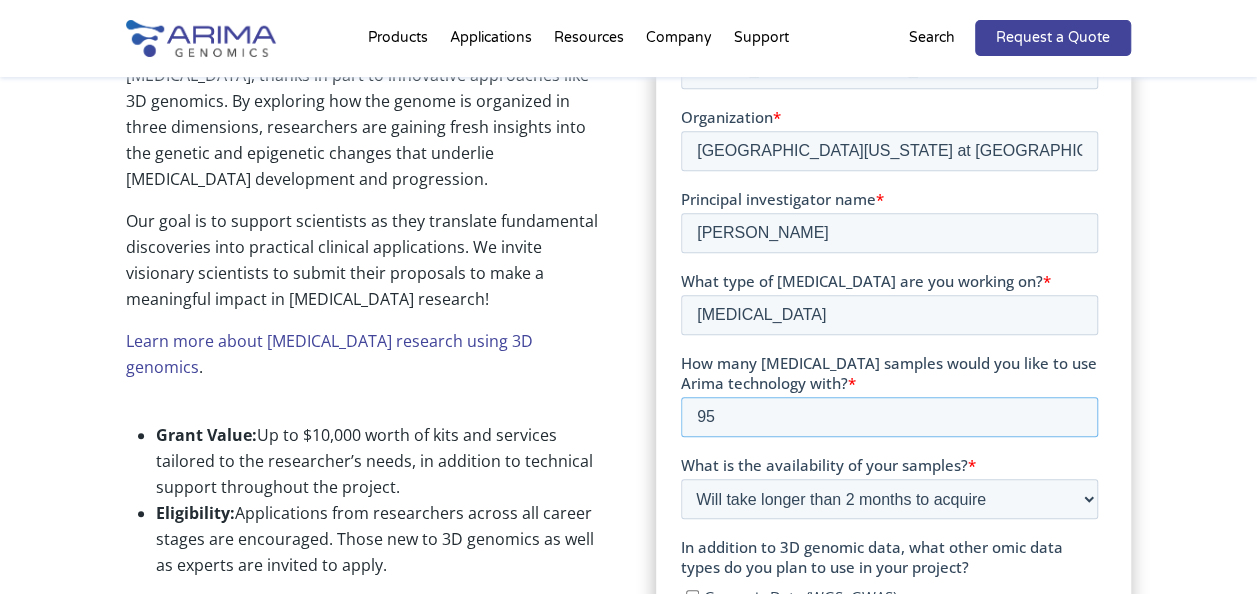 click on "95" at bounding box center [889, 417] 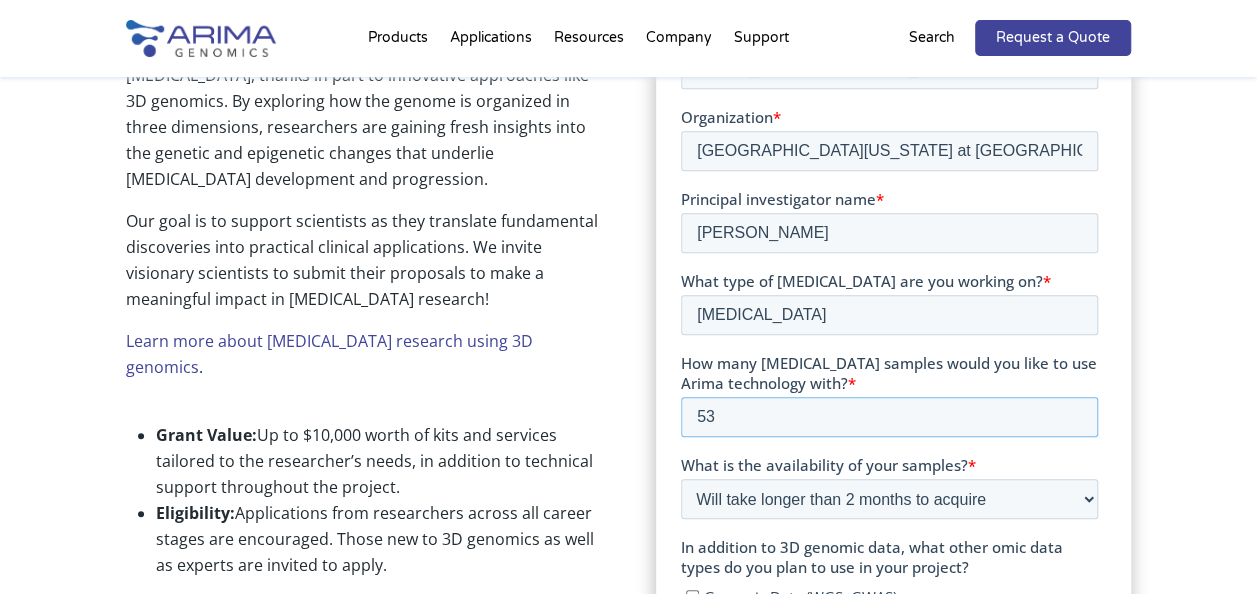 click on "53" at bounding box center (889, 417) 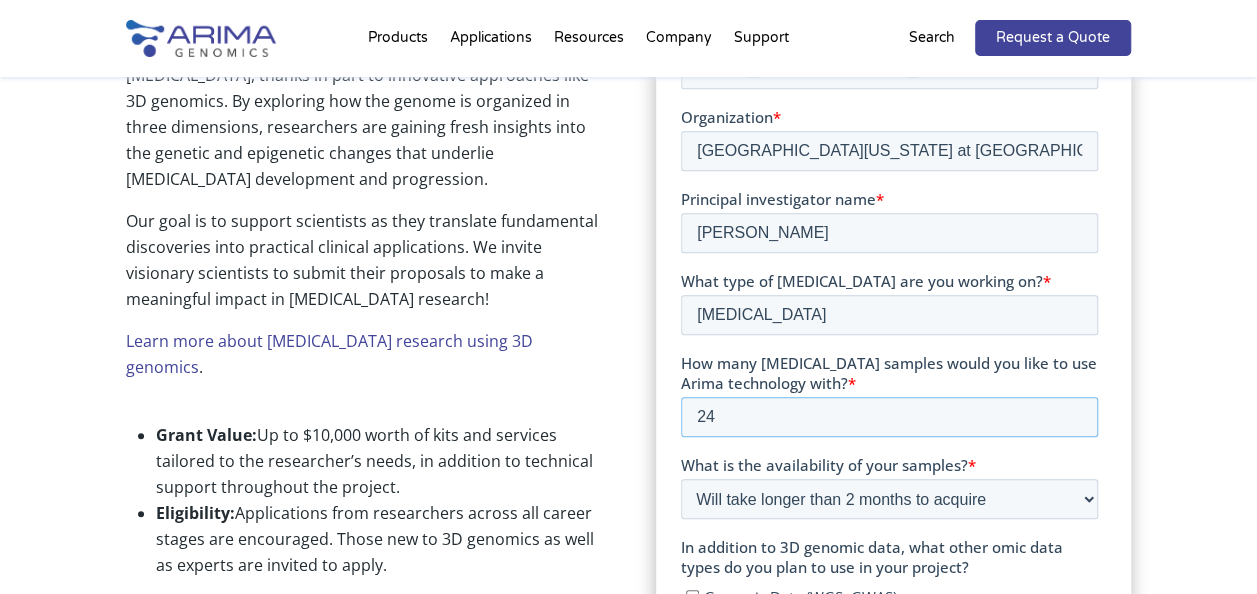 click on "24" at bounding box center [889, 417] 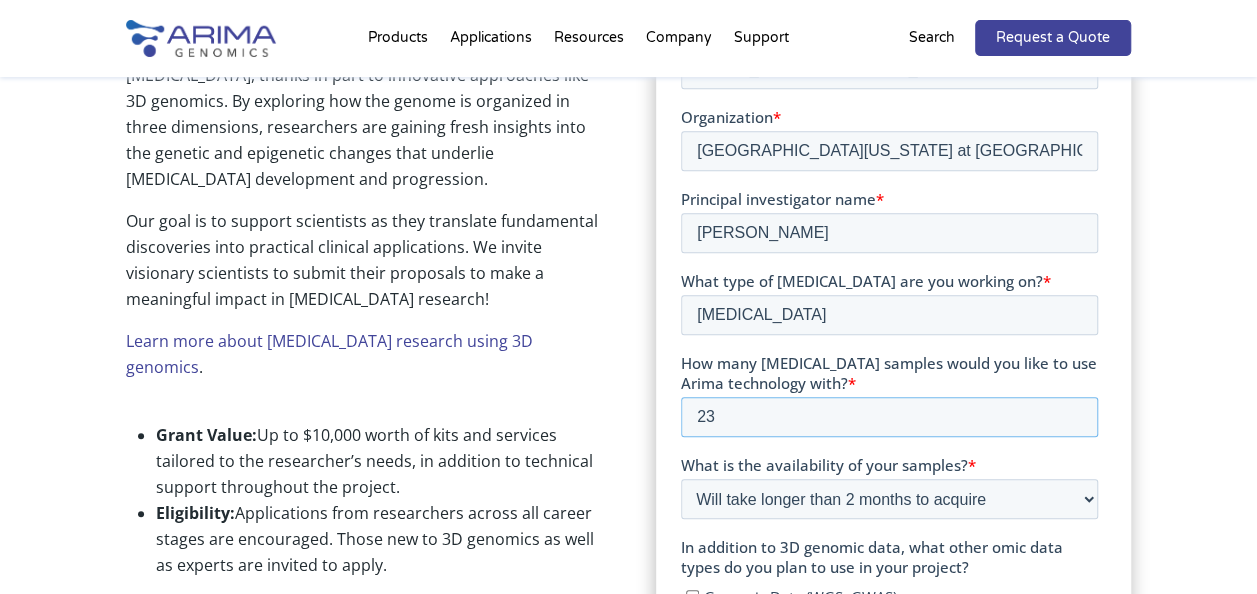 click on "23" at bounding box center [889, 417] 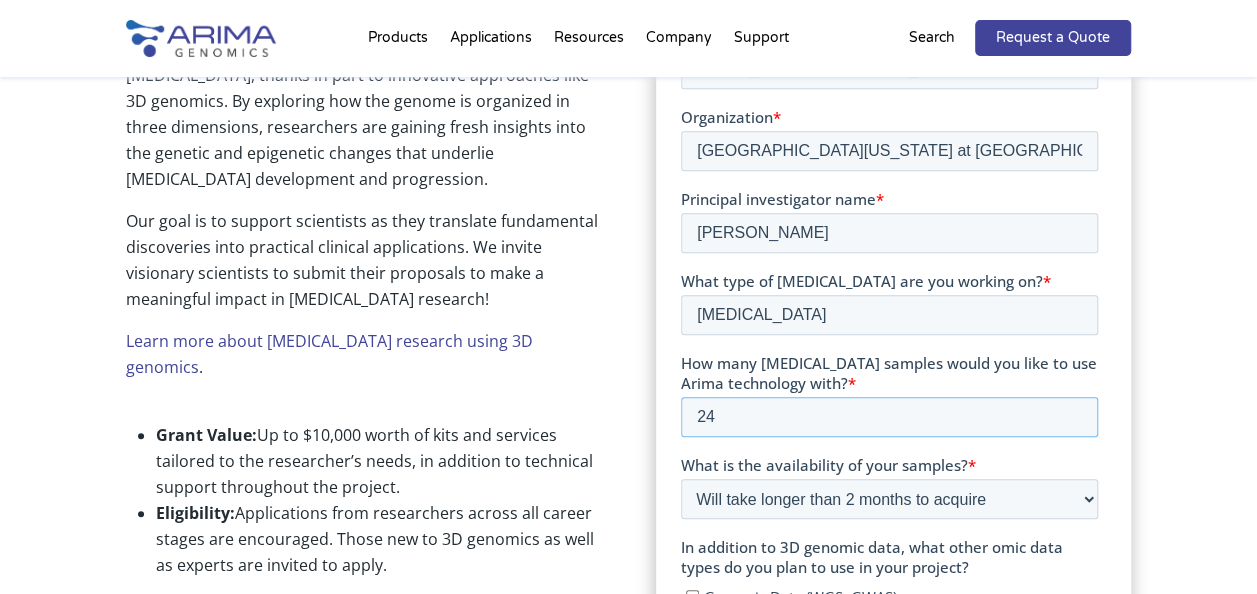 click on "24" at bounding box center [889, 417] 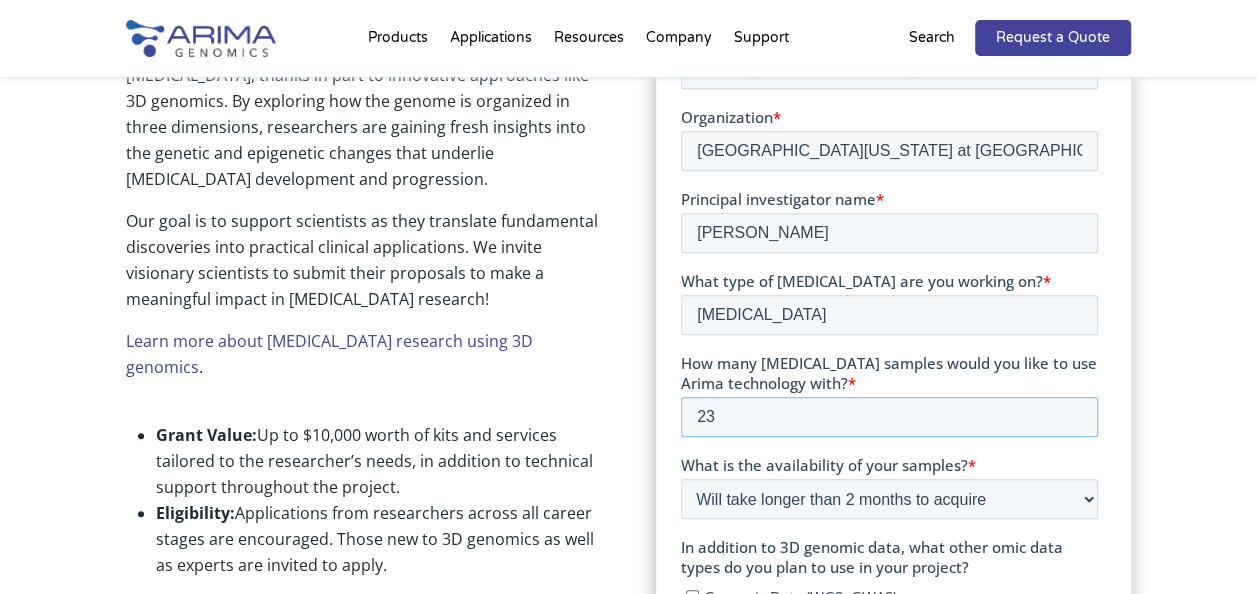 click on "23" at bounding box center (889, 417) 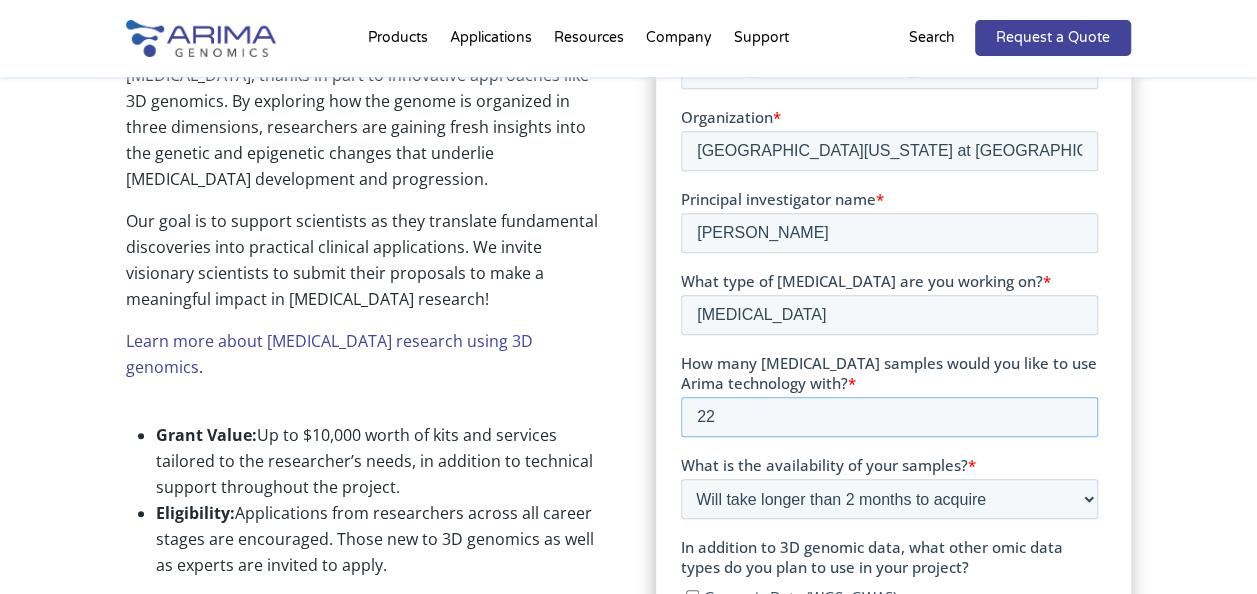 click on "22" at bounding box center (889, 417) 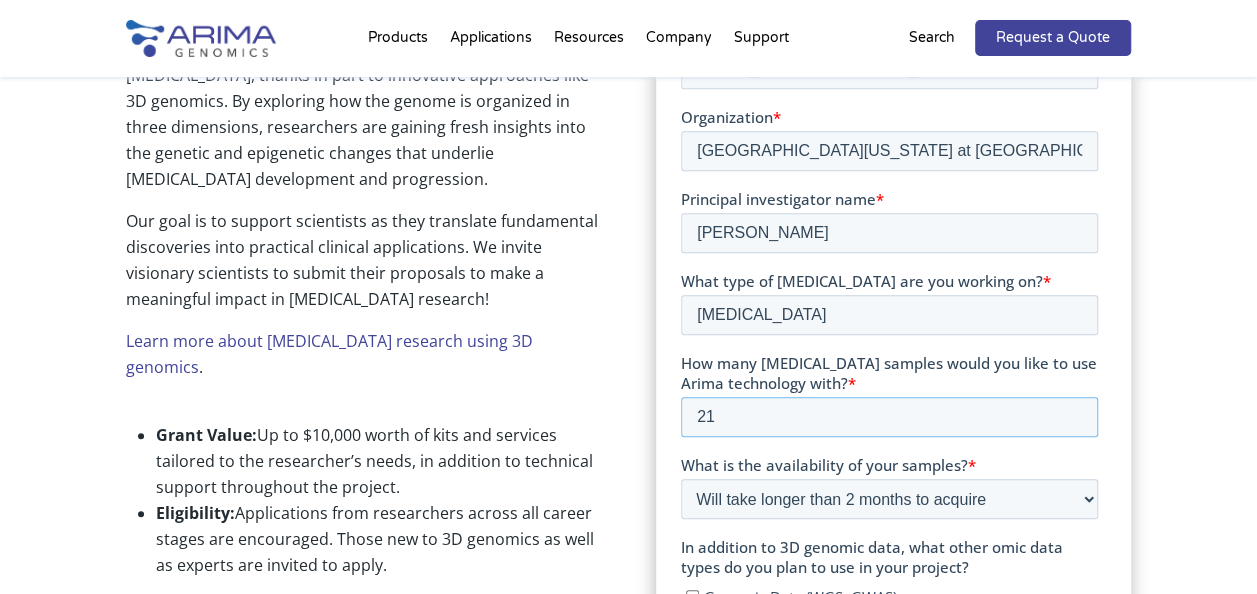 click on "21" at bounding box center [889, 417] 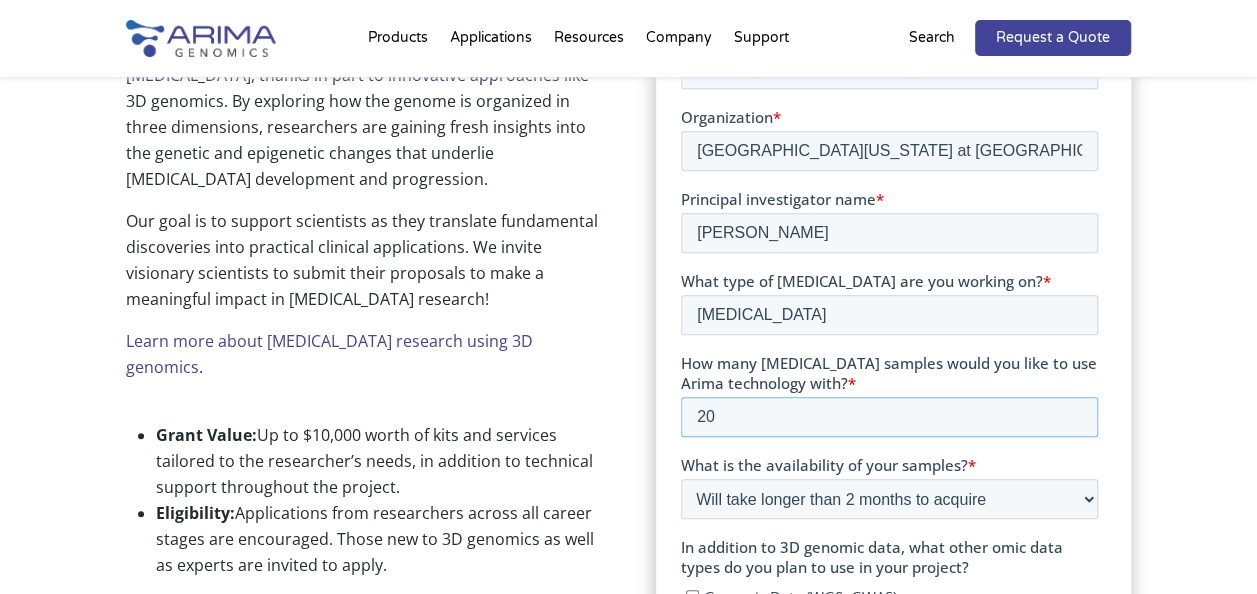 click on "20" at bounding box center (889, 417) 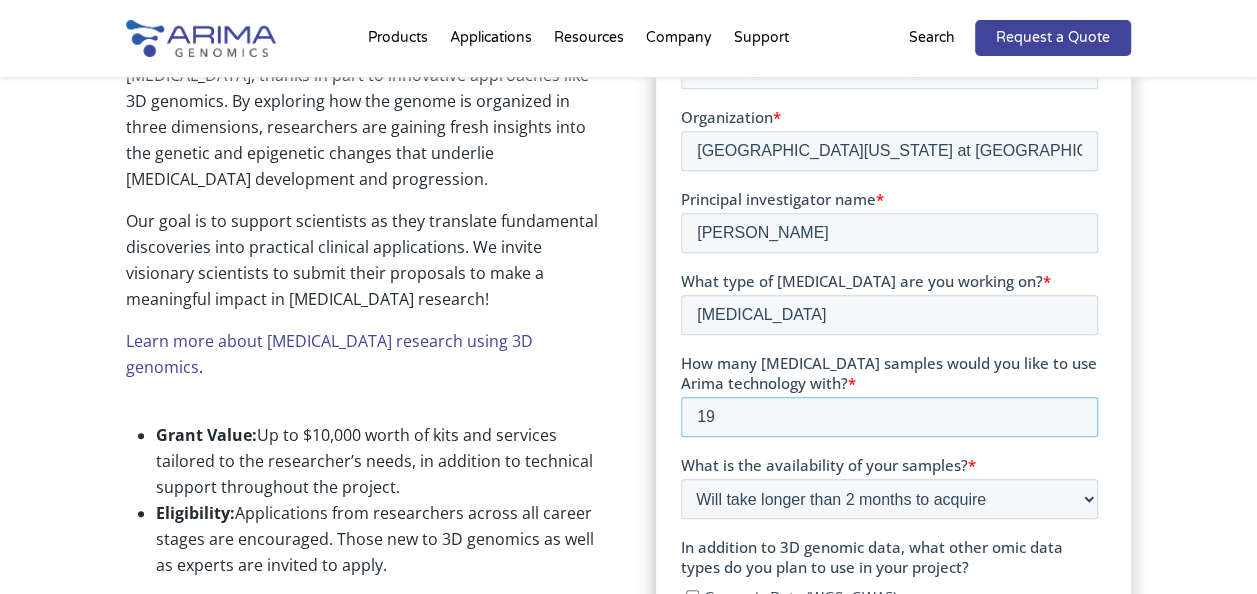 click on "19" at bounding box center (889, 417) 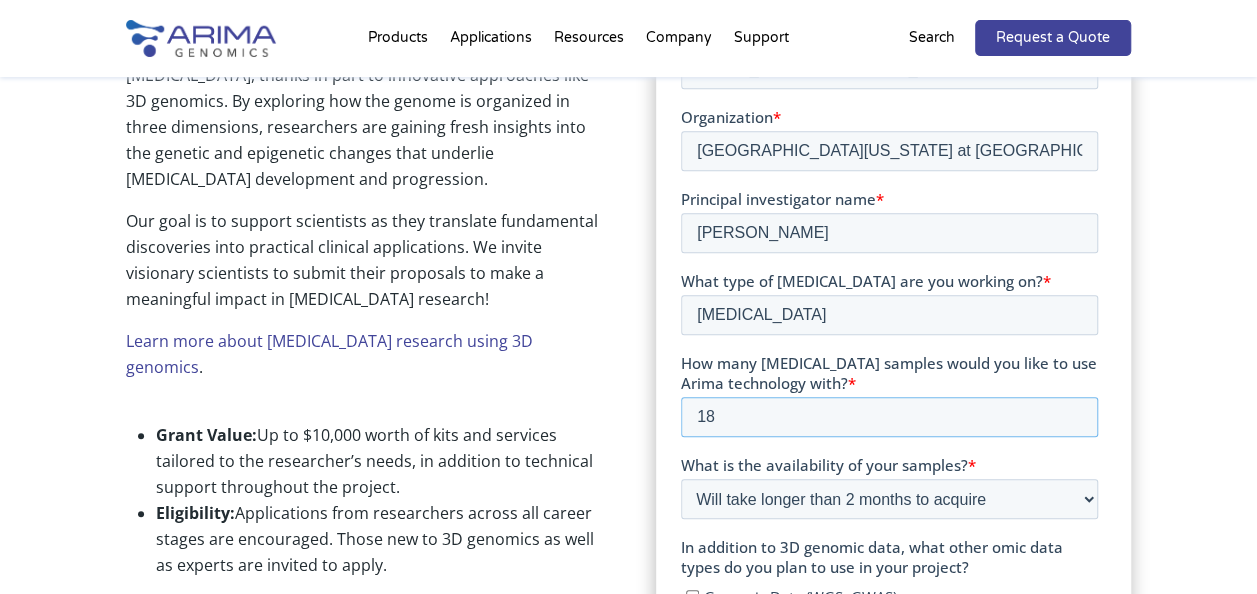 click on "18" at bounding box center [889, 417] 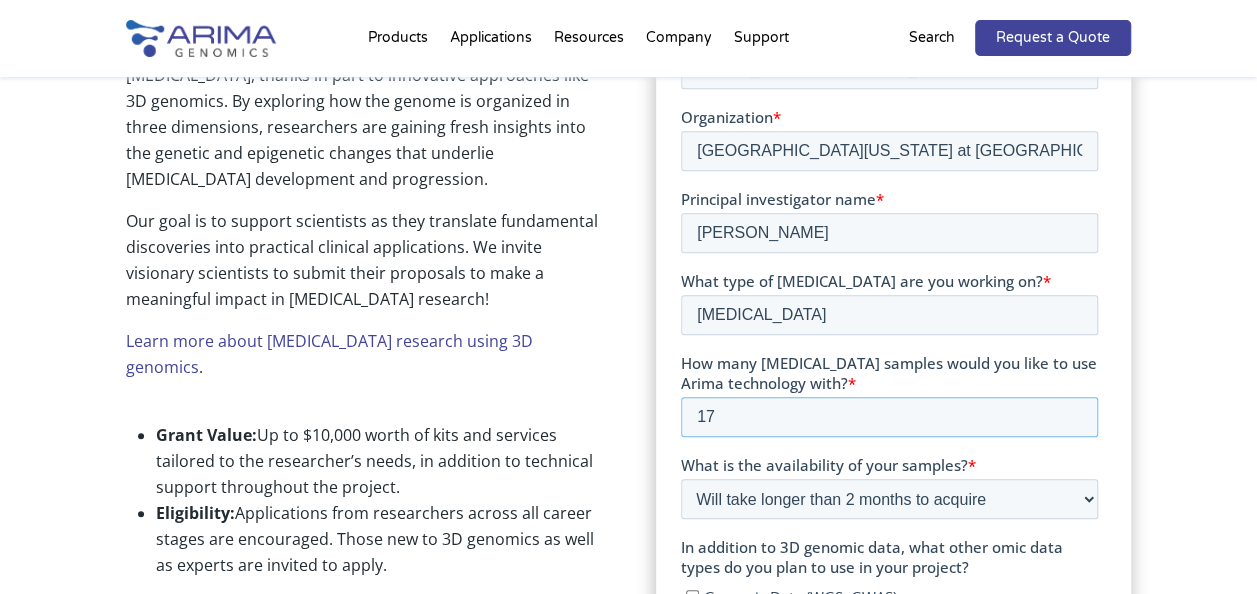 click on "17" at bounding box center (889, 417) 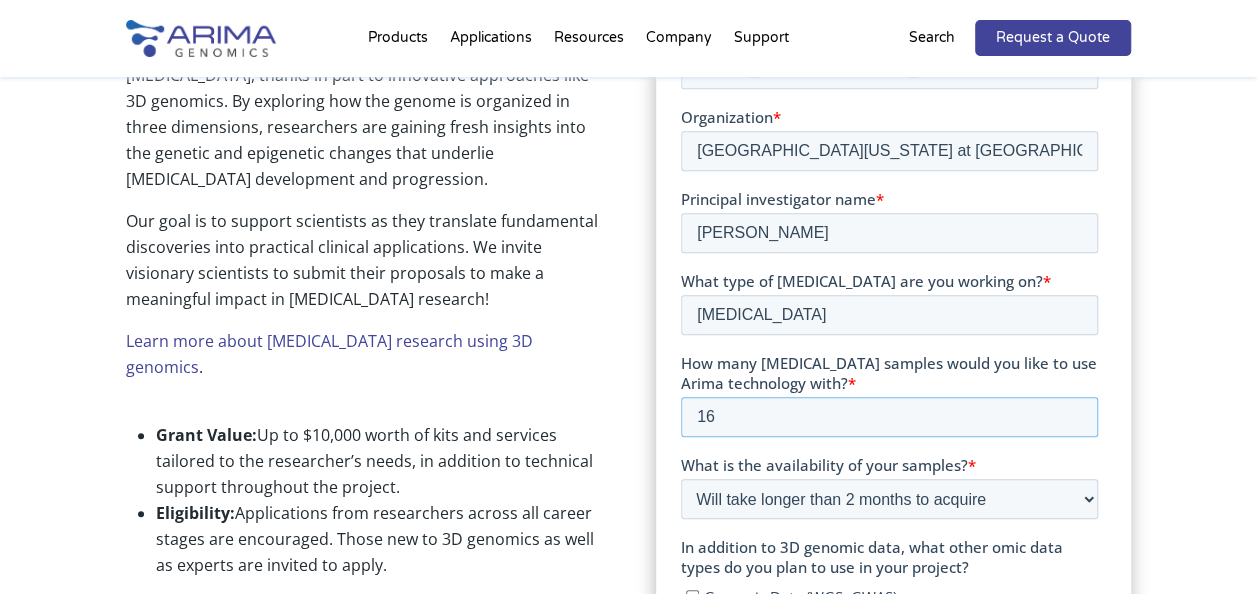 click on "16" at bounding box center (889, 417) 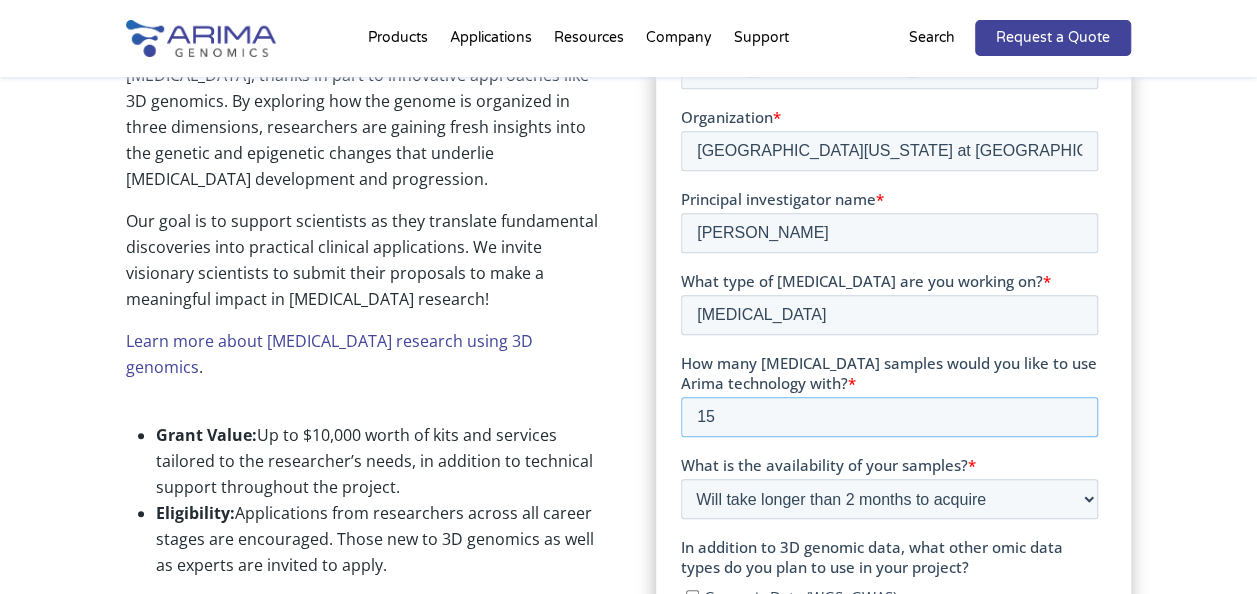 type on "15" 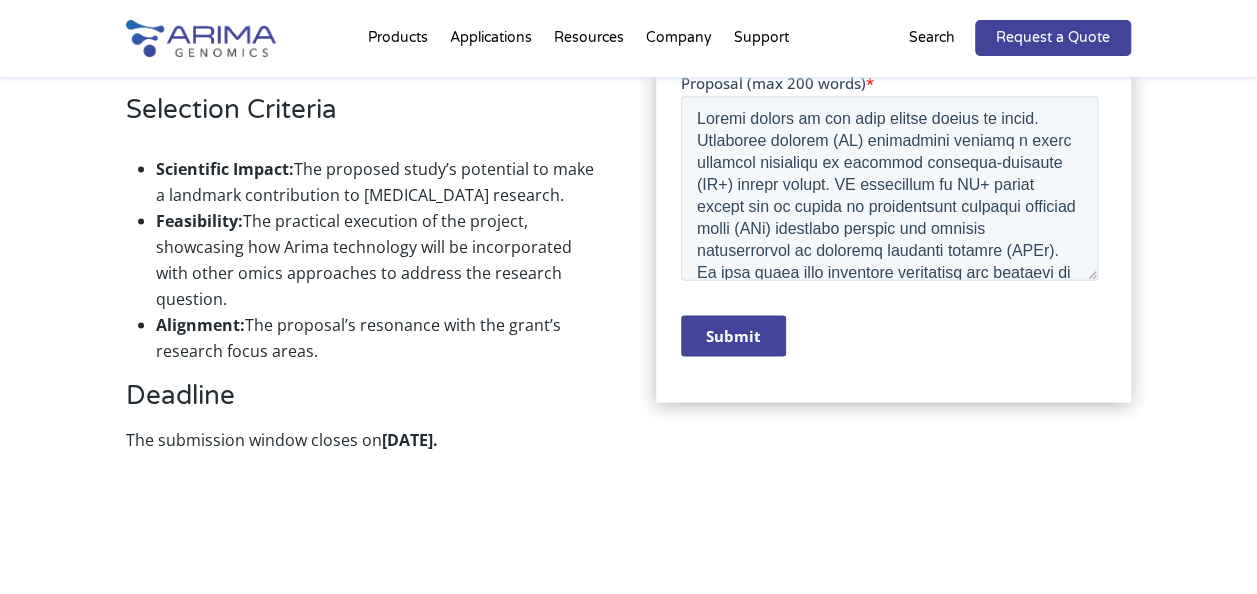 scroll, scrollTop: 1807, scrollLeft: 0, axis: vertical 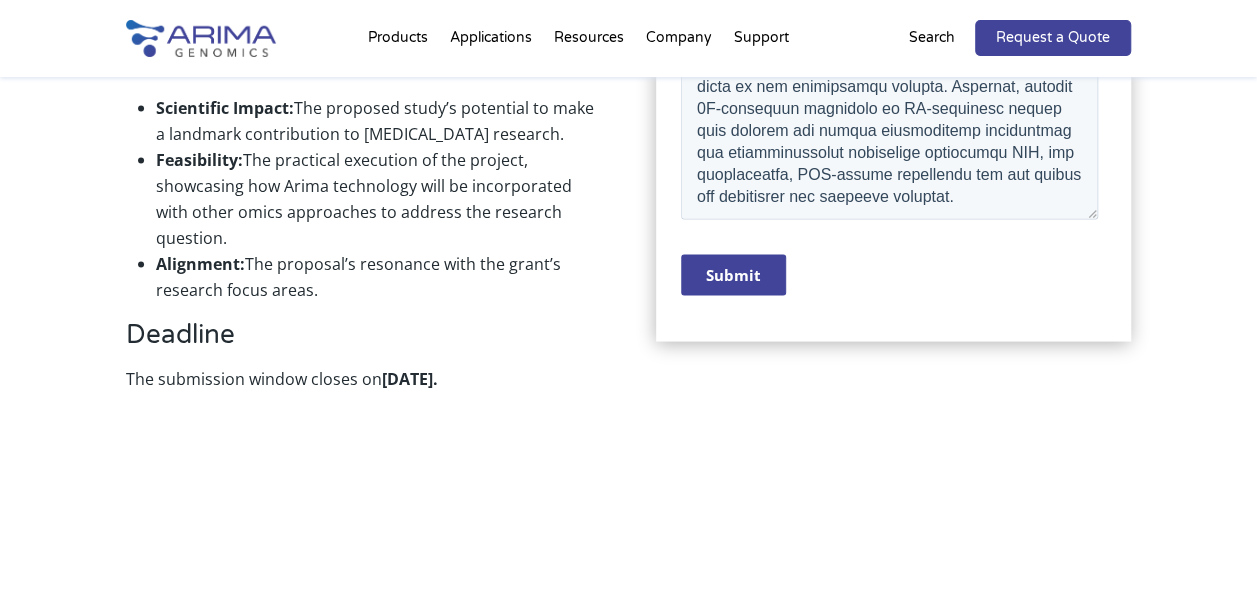 click on "Submit" at bounding box center (733, 274) 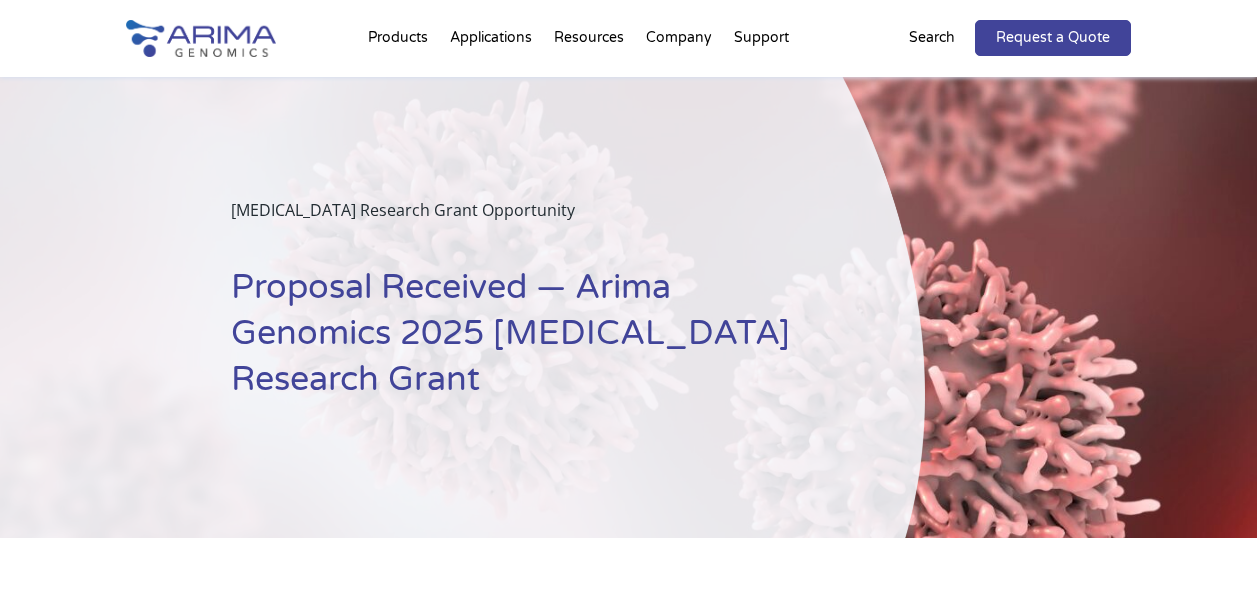 scroll, scrollTop: 0, scrollLeft: 0, axis: both 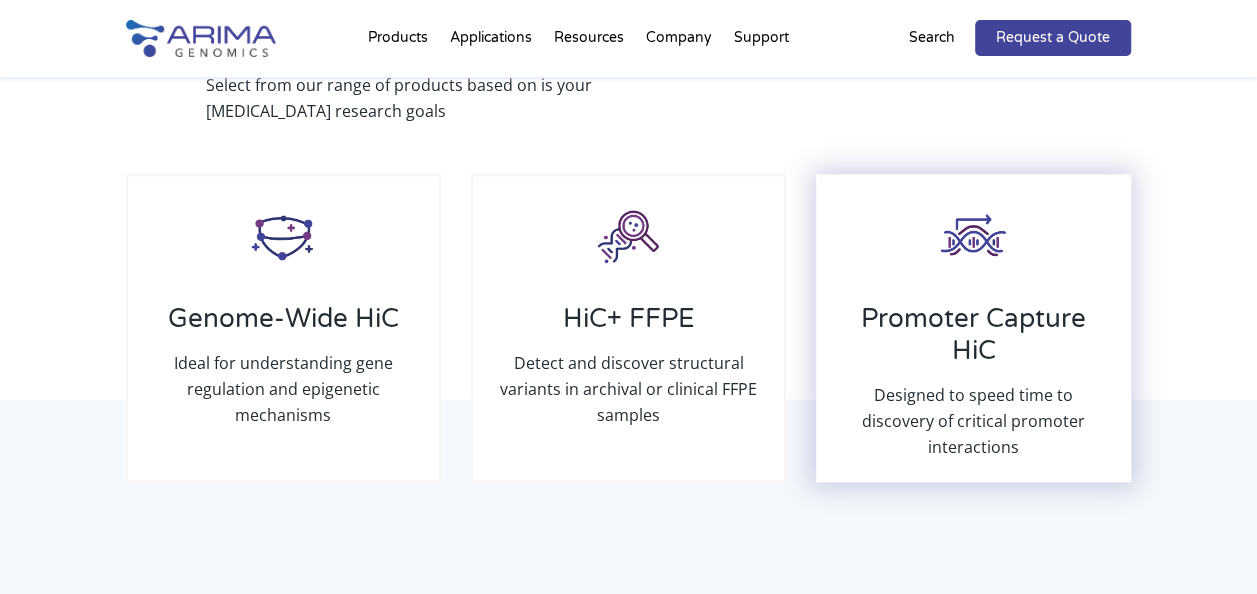 click on "Promoter Capture HiC" at bounding box center (973, 342) 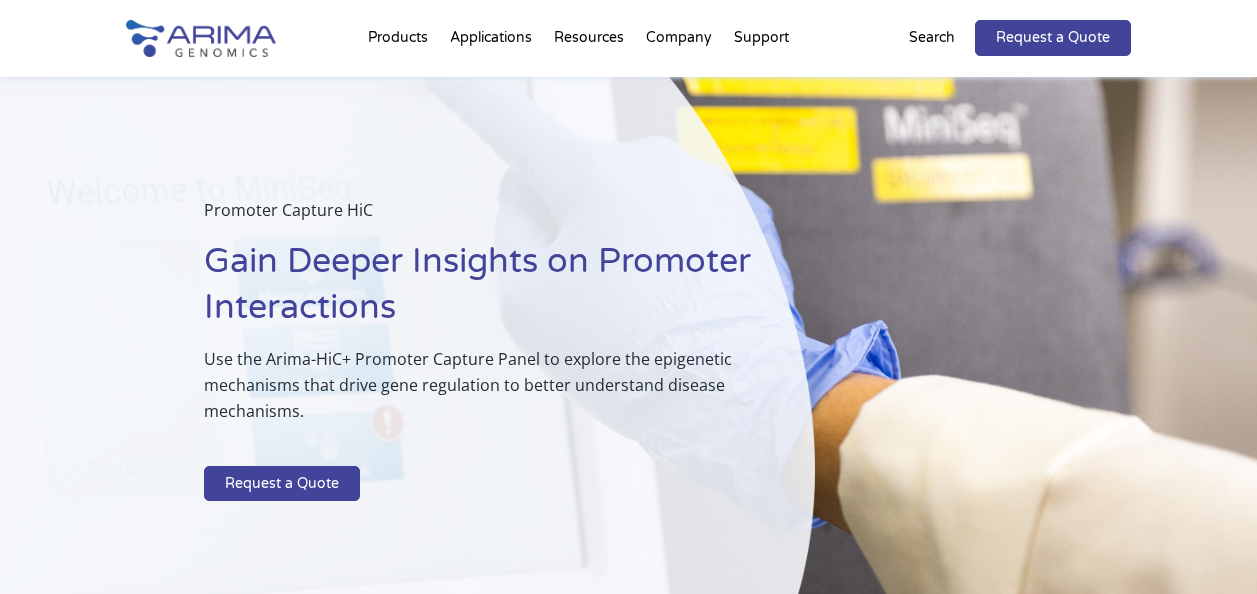 scroll, scrollTop: 0, scrollLeft: 0, axis: both 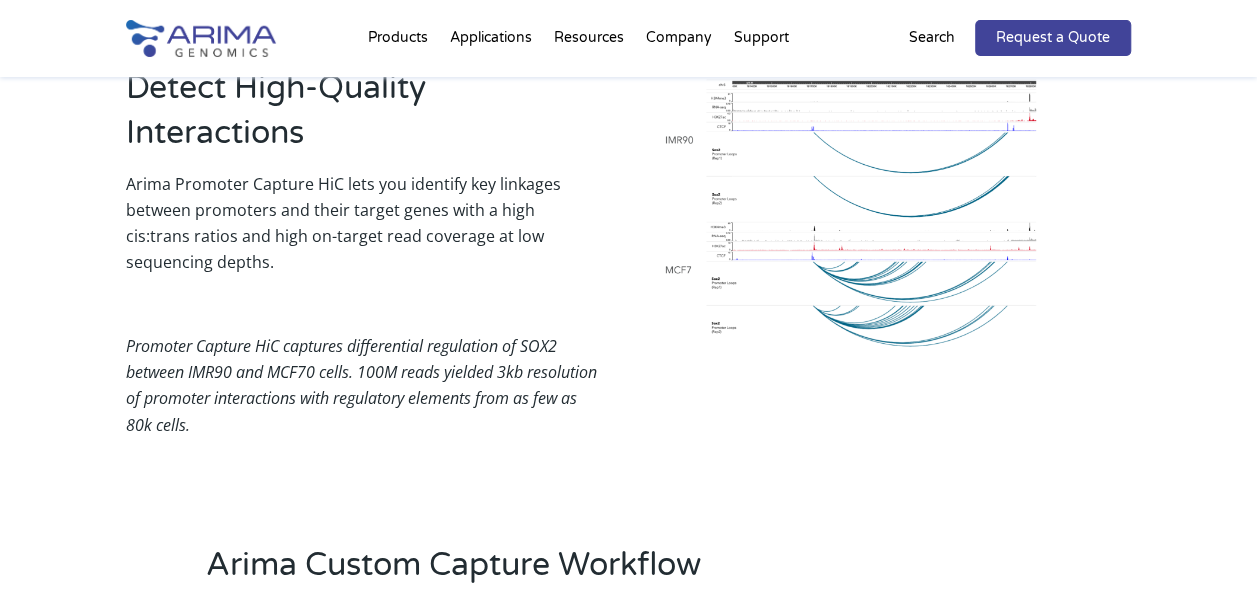 click at bounding box center (846, 208) 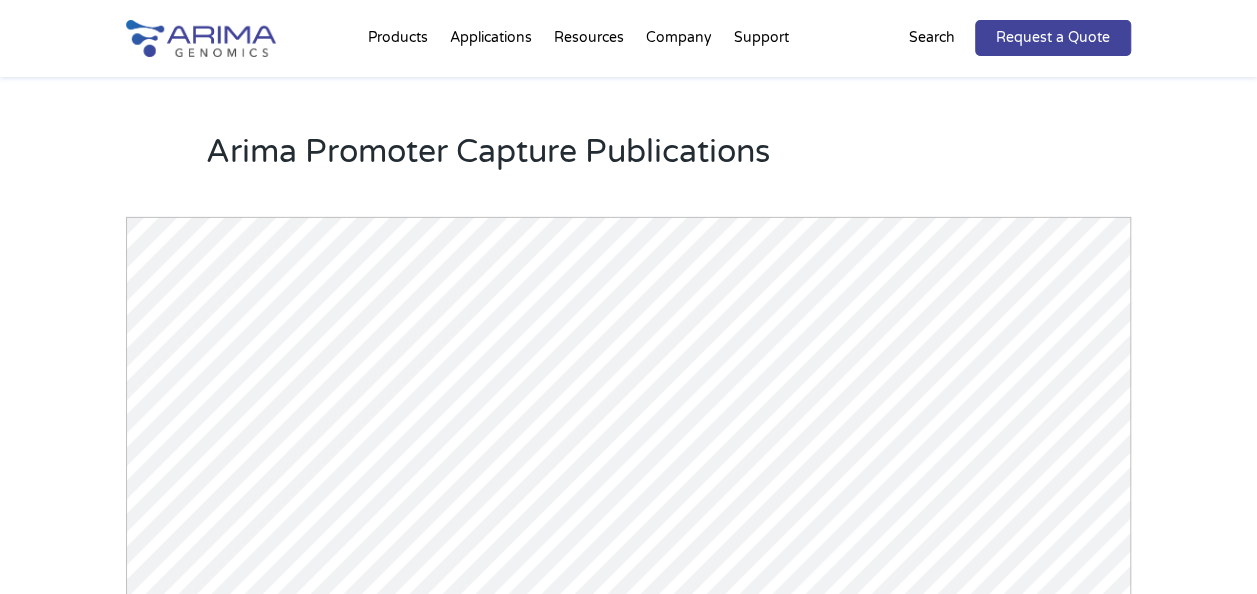 scroll, scrollTop: 3084, scrollLeft: 0, axis: vertical 